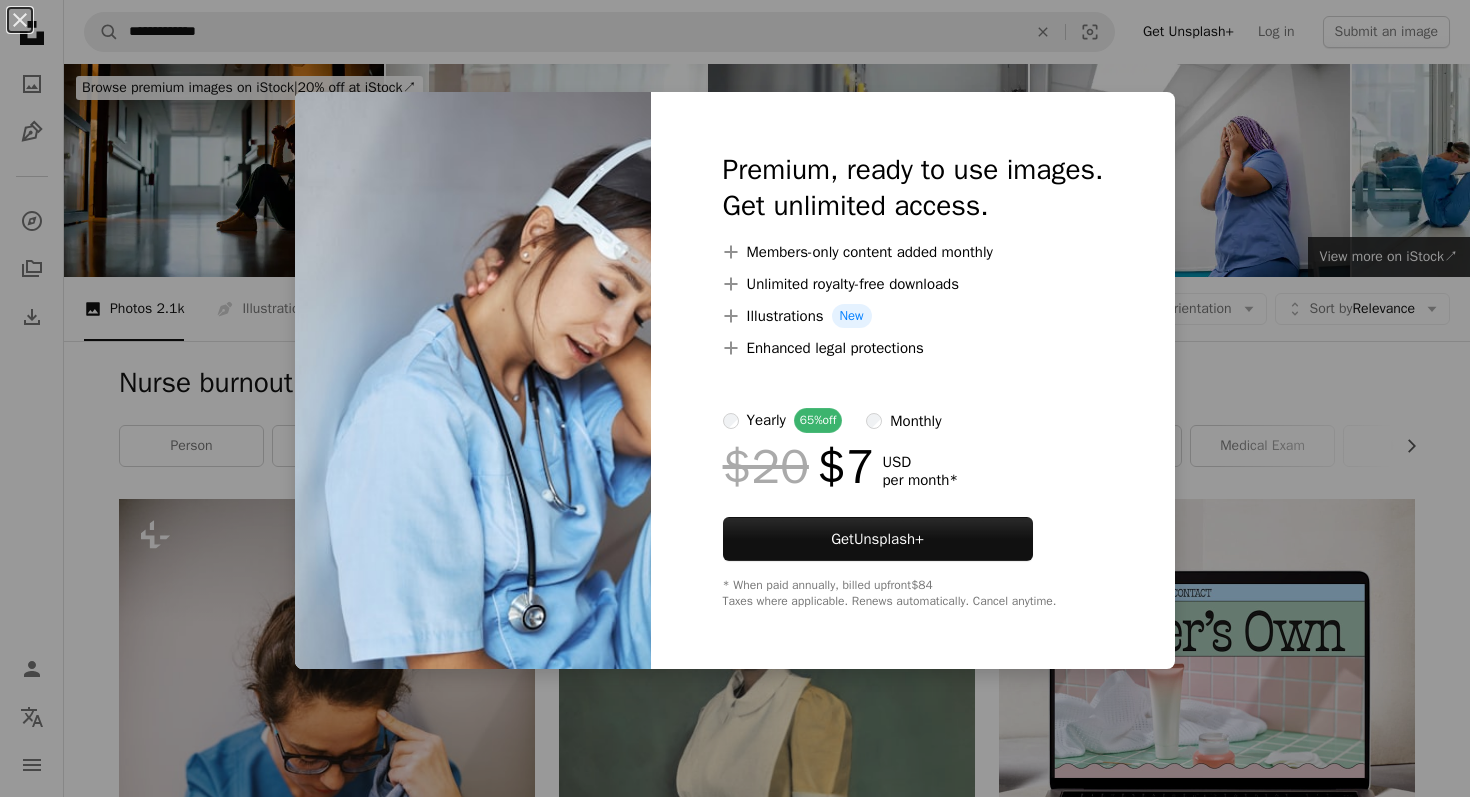 scroll, scrollTop: 758, scrollLeft: 0, axis: vertical 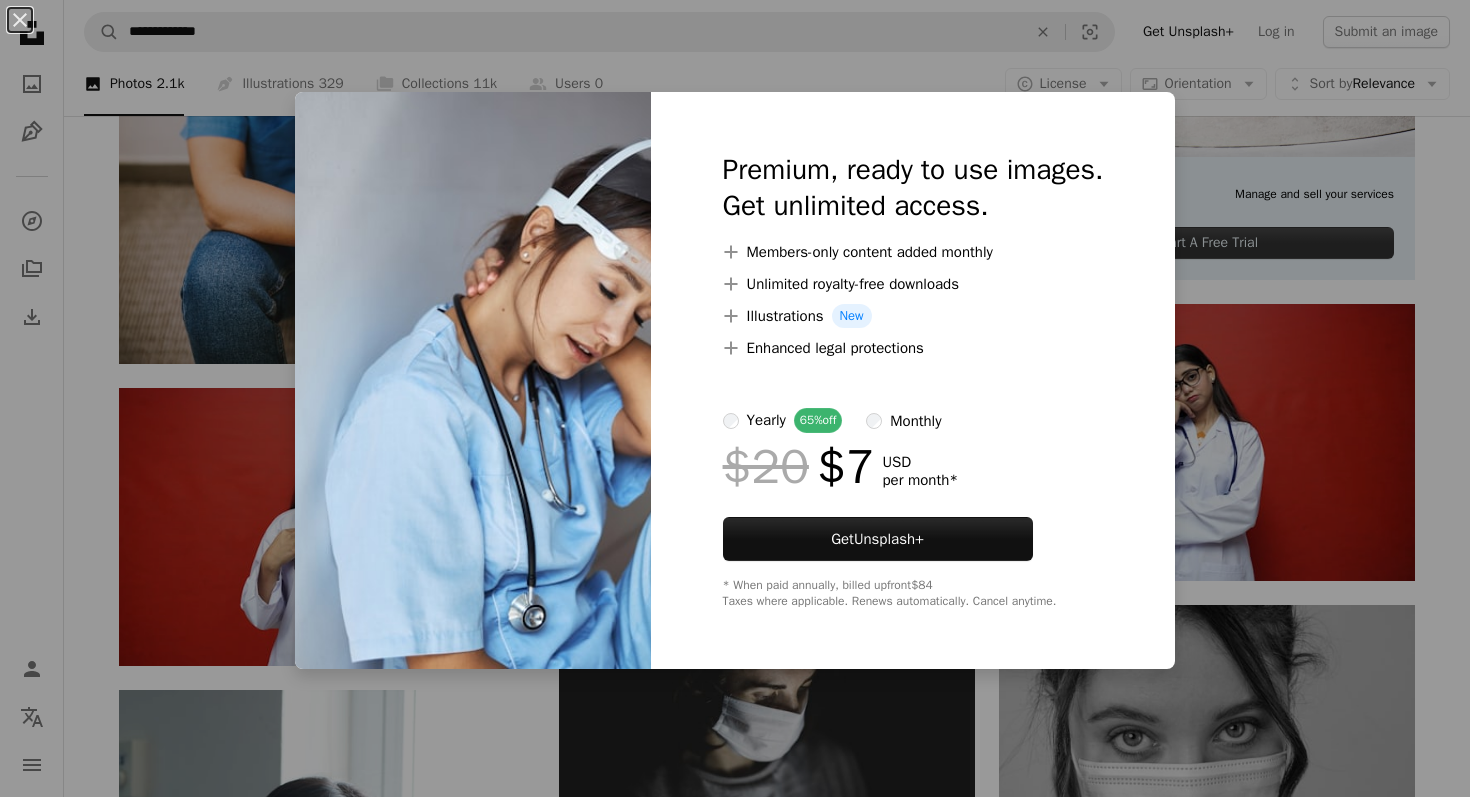 click on "An X shape Premium, ready to use images. Get unlimited access. A plus sign Members-only content added monthly A plus sign Unlimited royalty-free downloads A plus sign Illustrations  New A plus sign Enhanced legal protections yearly 65%  off monthly $20   $7 USD per month * Get  Unsplash+ * When paid annually, billed upfront  $84 Taxes where applicable. Renews automatically. Cancel anytime." at bounding box center [735, 398] 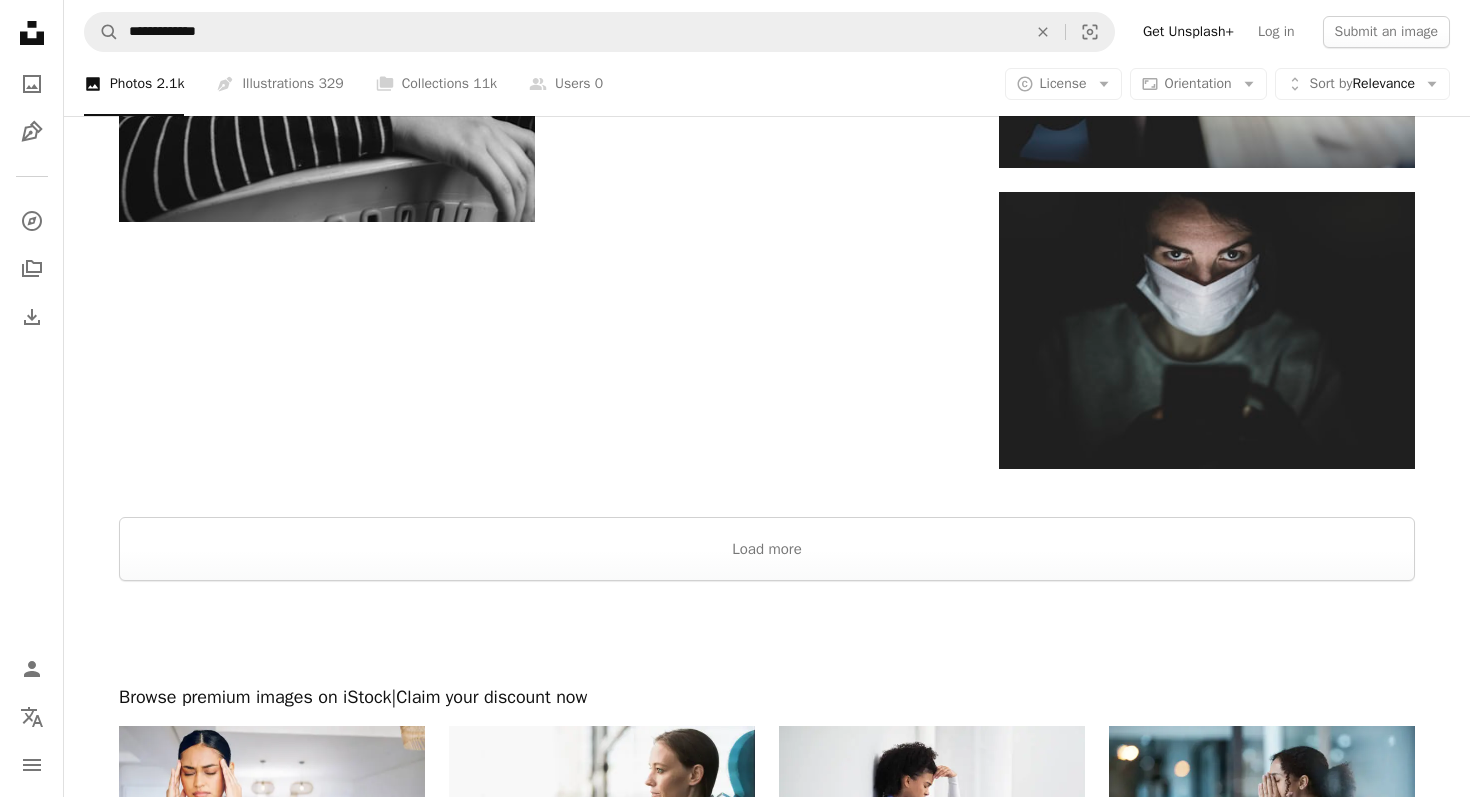 scroll, scrollTop: 3031, scrollLeft: 0, axis: vertical 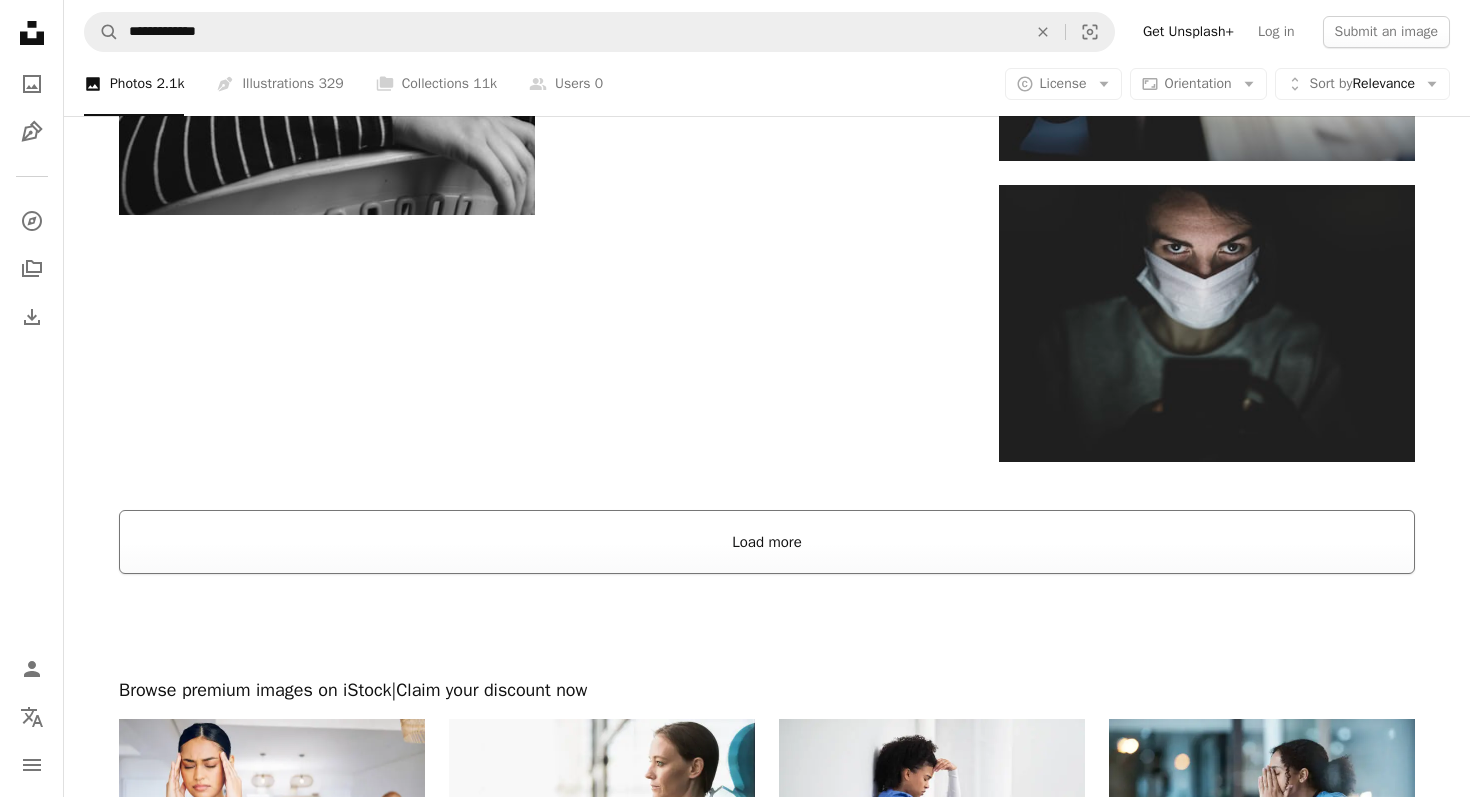 click on "Load more" at bounding box center (767, 542) 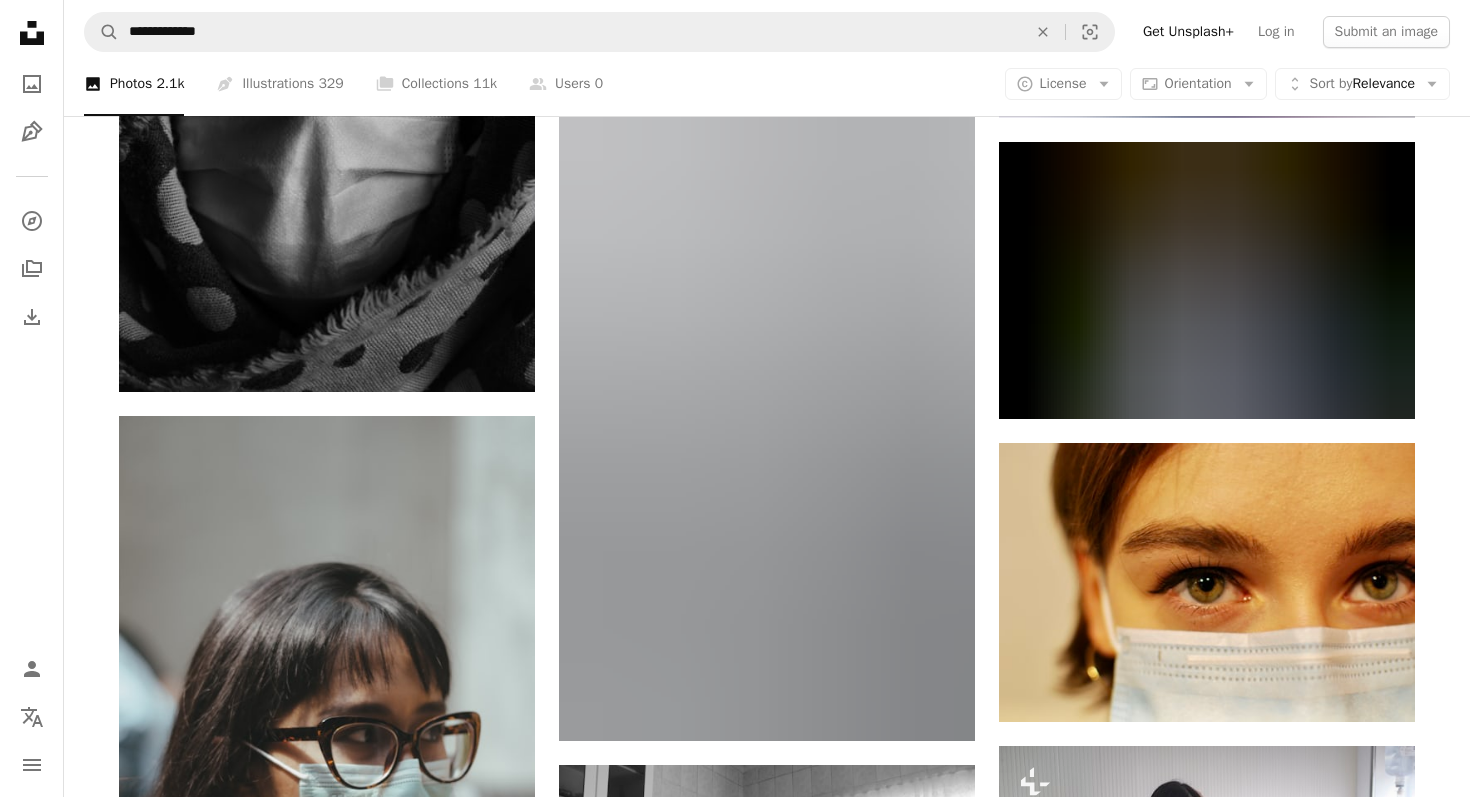 scroll, scrollTop: 17617, scrollLeft: 0, axis: vertical 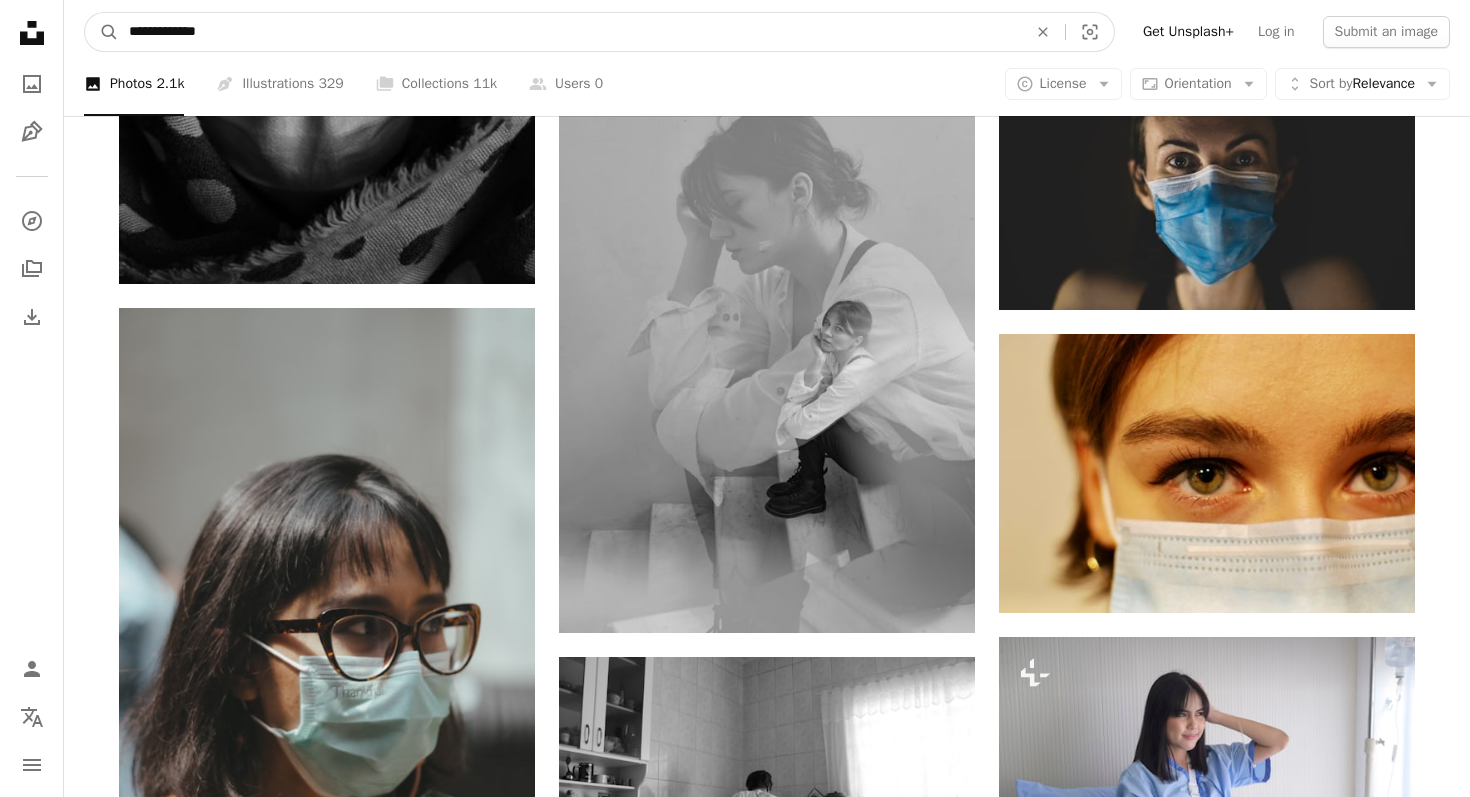 drag, startPoint x: 418, startPoint y: 35, endPoint x: 178, endPoint y: 35, distance: 240 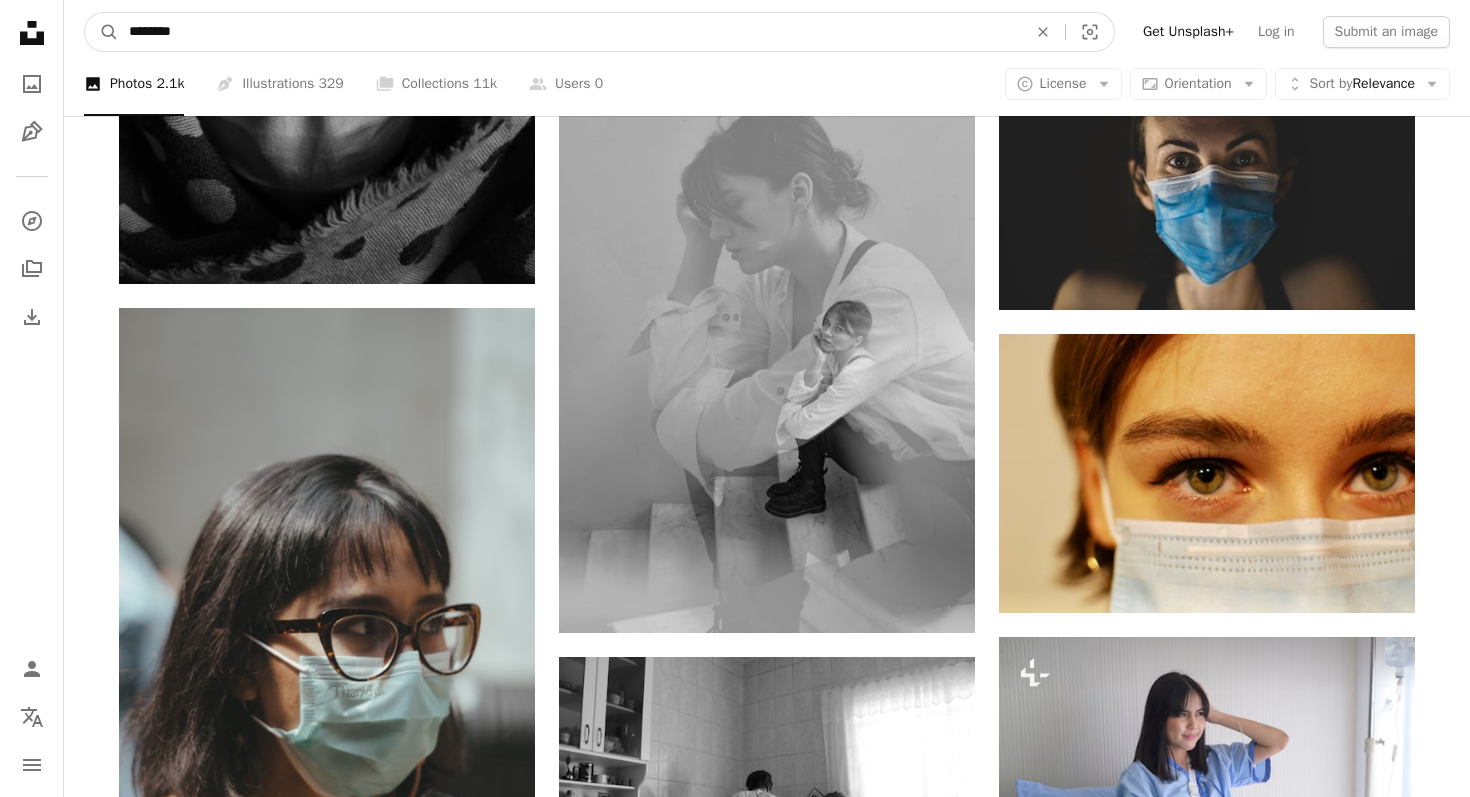 type on "*********" 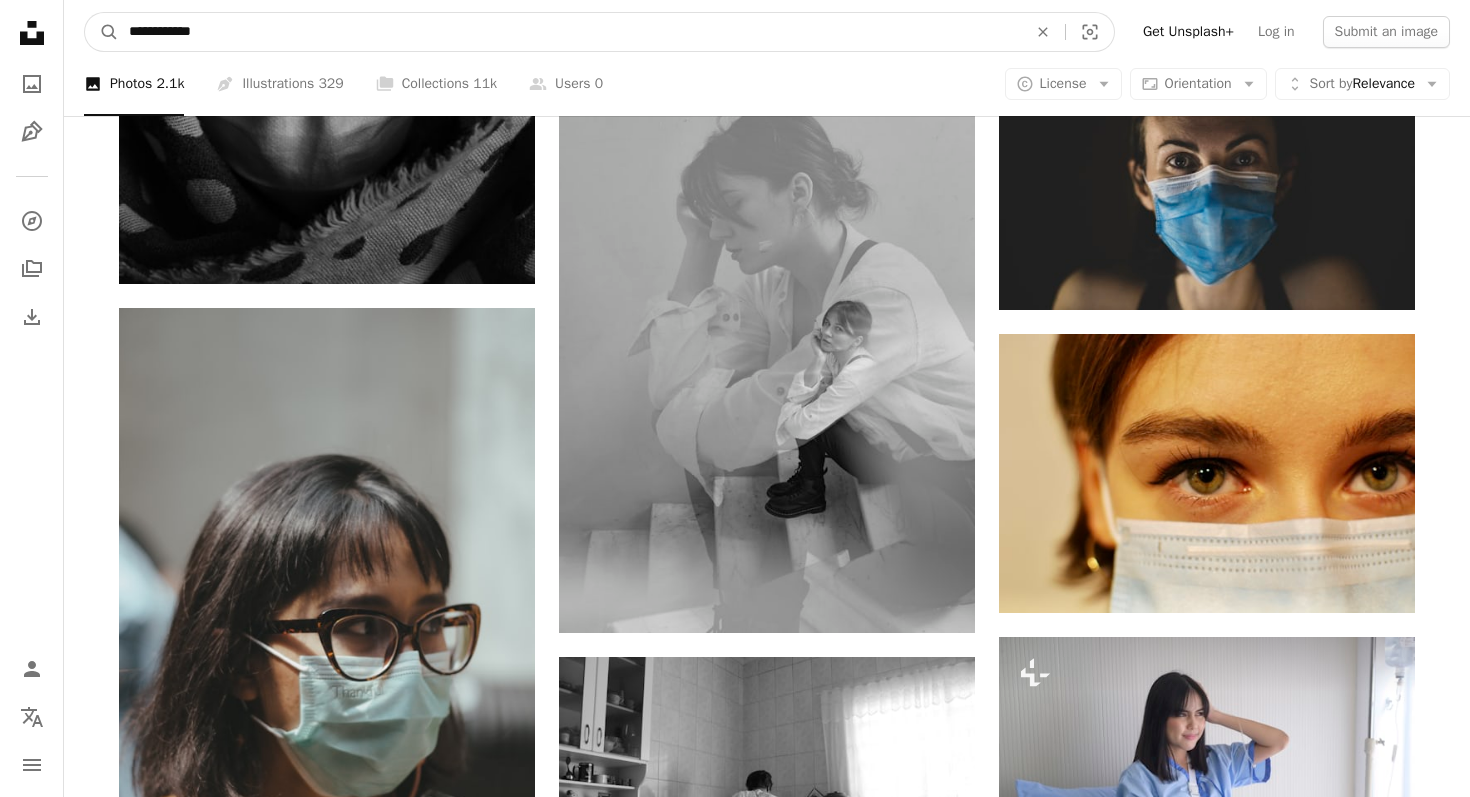 click on "A magnifying glass" at bounding box center [102, 32] 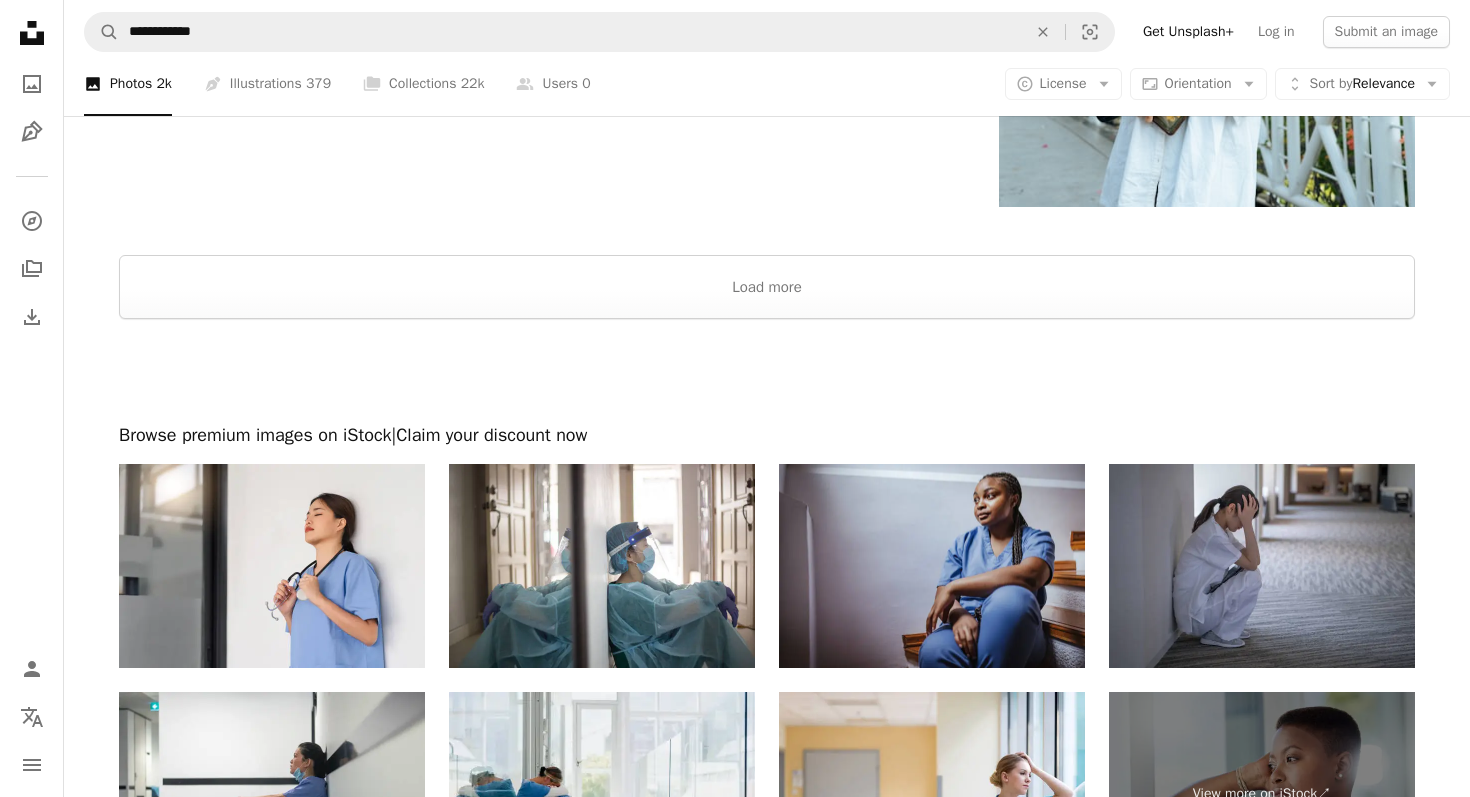 scroll, scrollTop: 3980, scrollLeft: 0, axis: vertical 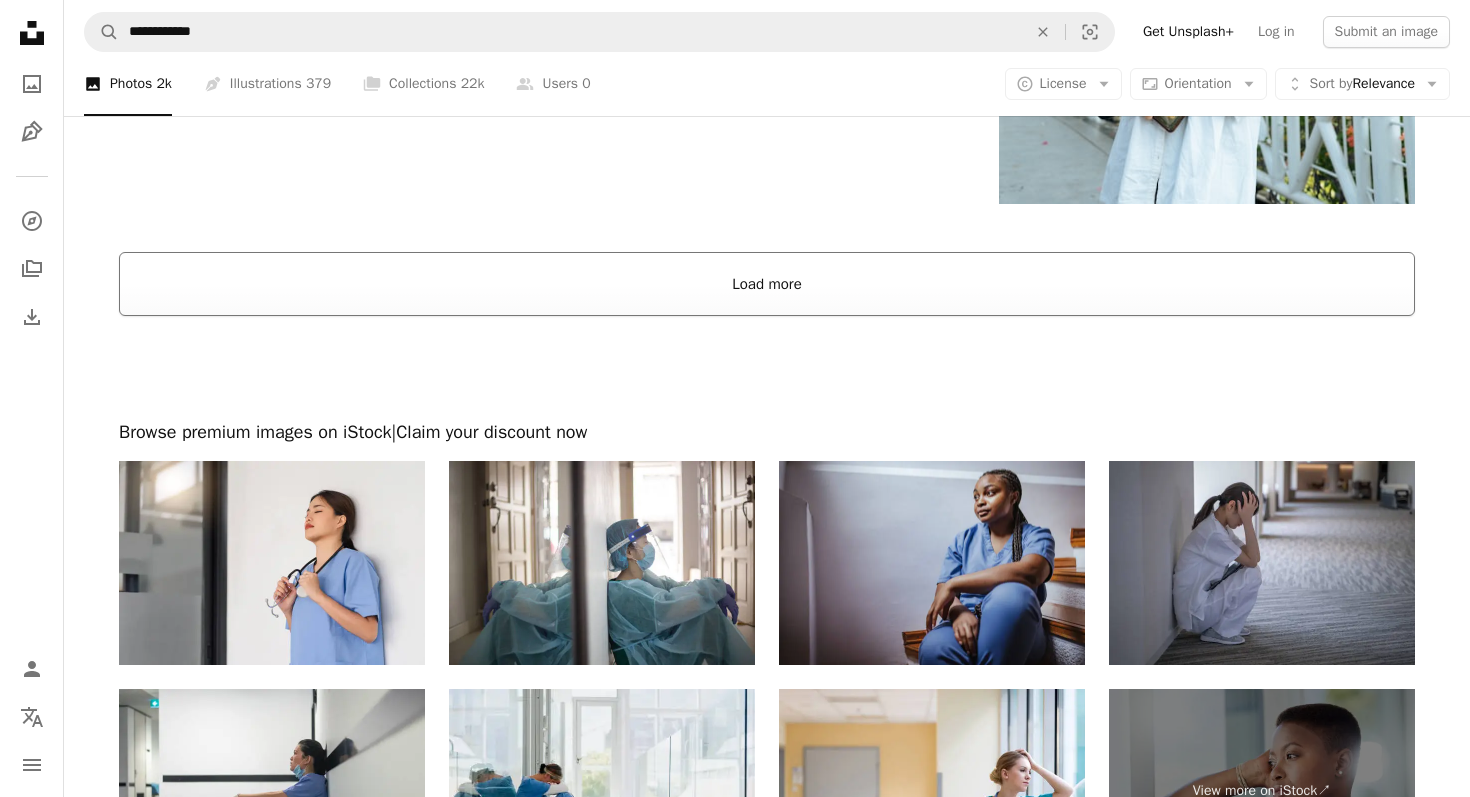 click on "Load more" at bounding box center (767, 284) 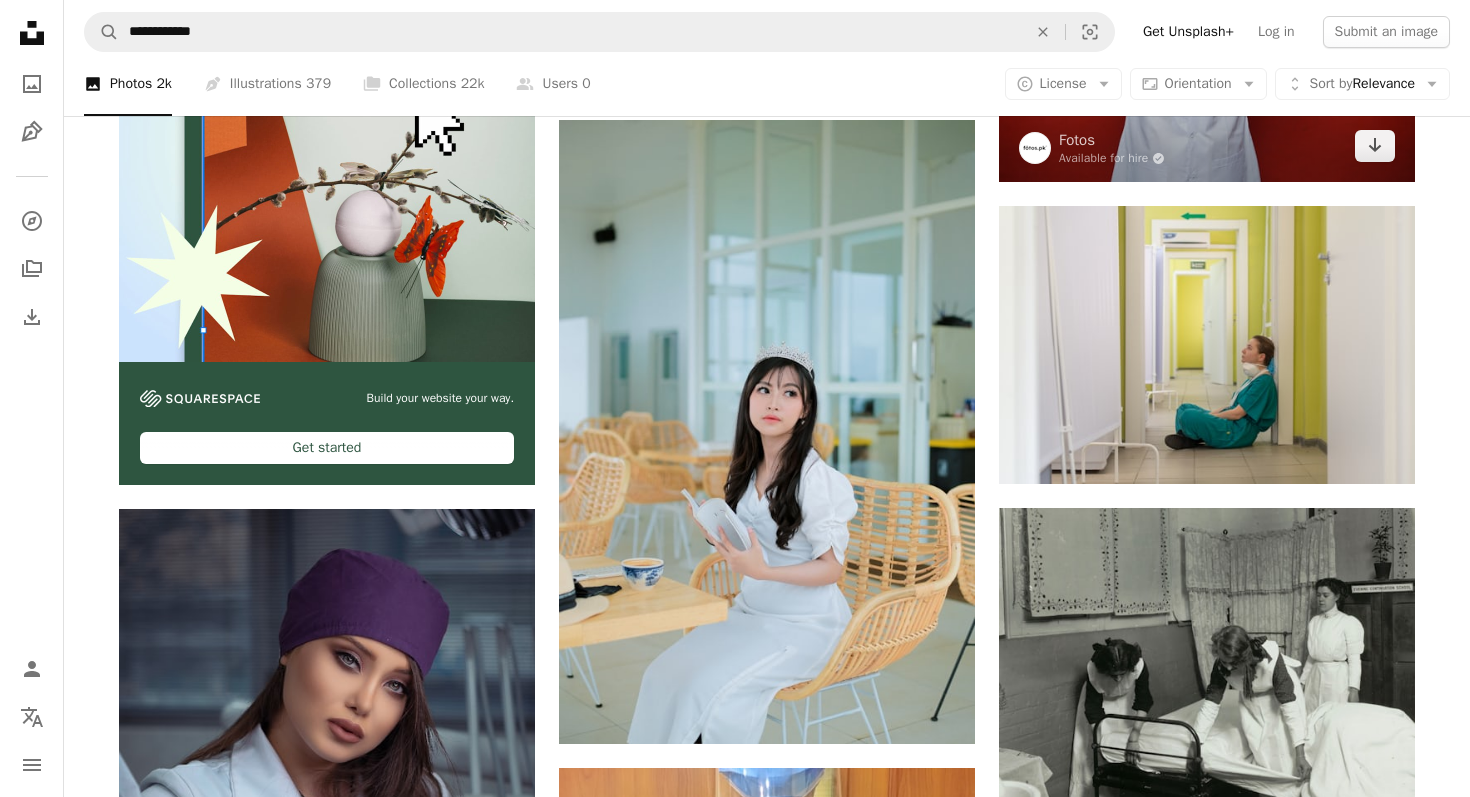 scroll, scrollTop: 4606, scrollLeft: 0, axis: vertical 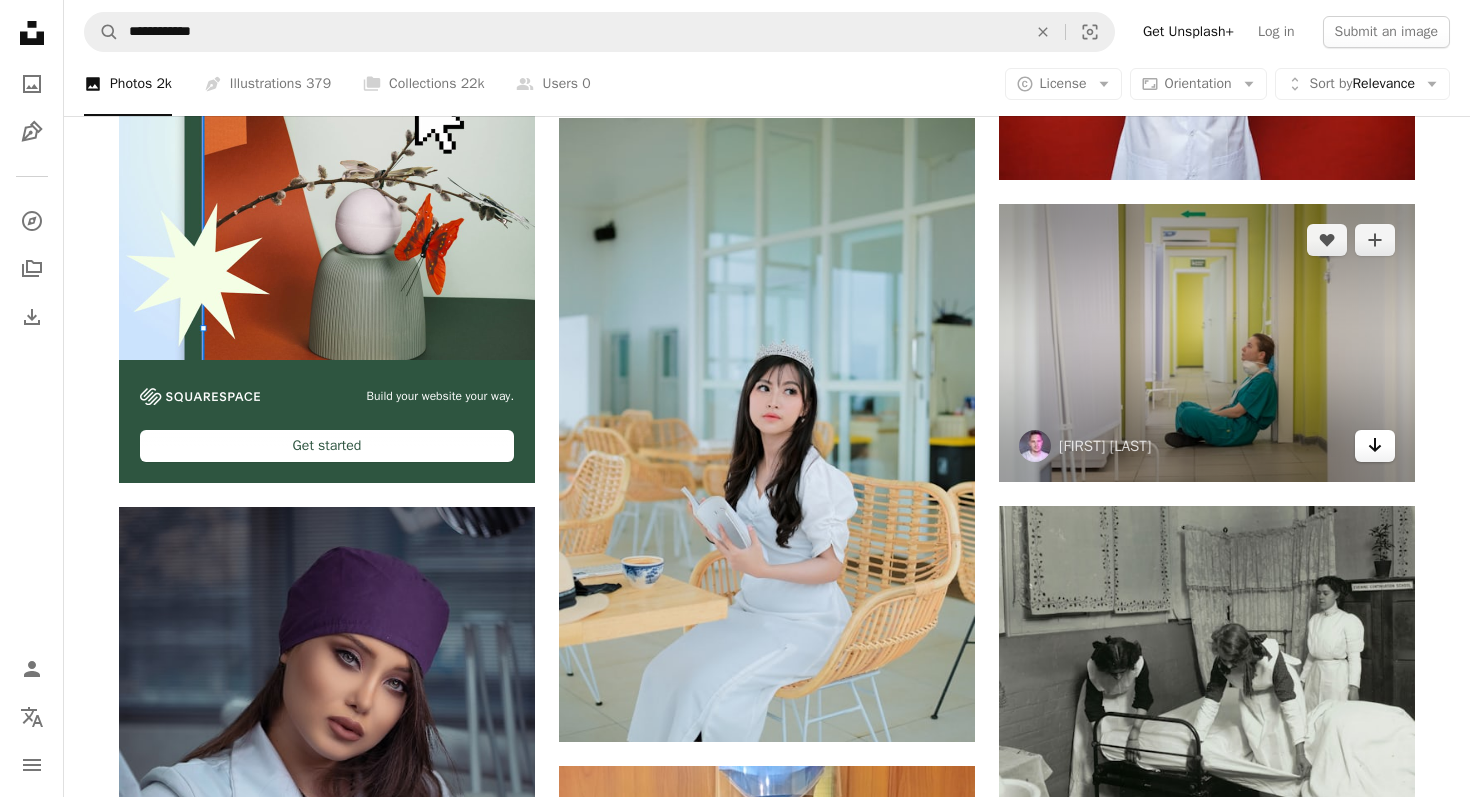 click on "Arrow pointing down" at bounding box center (1375, 445) 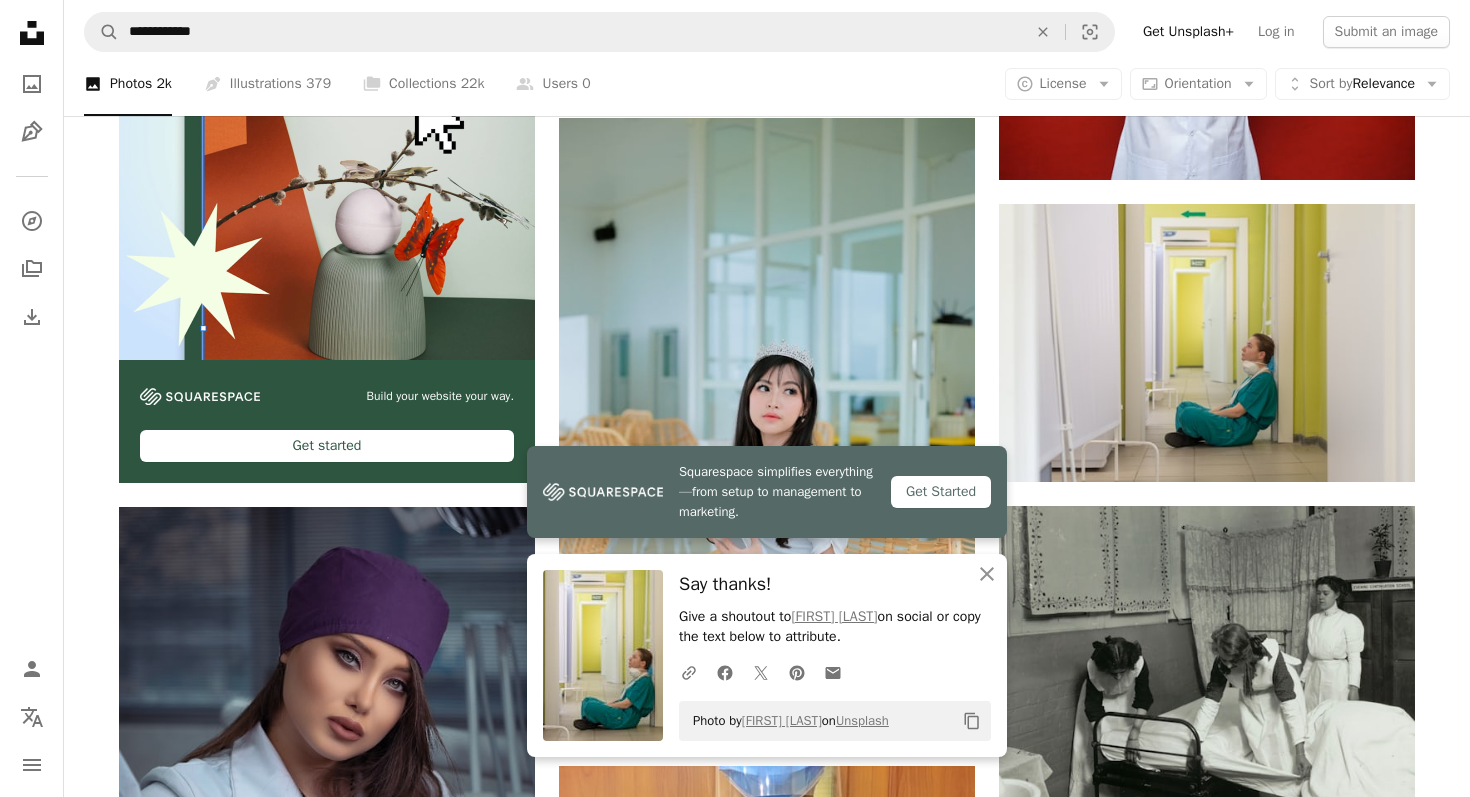 click on "Copy content" at bounding box center [972, 721] 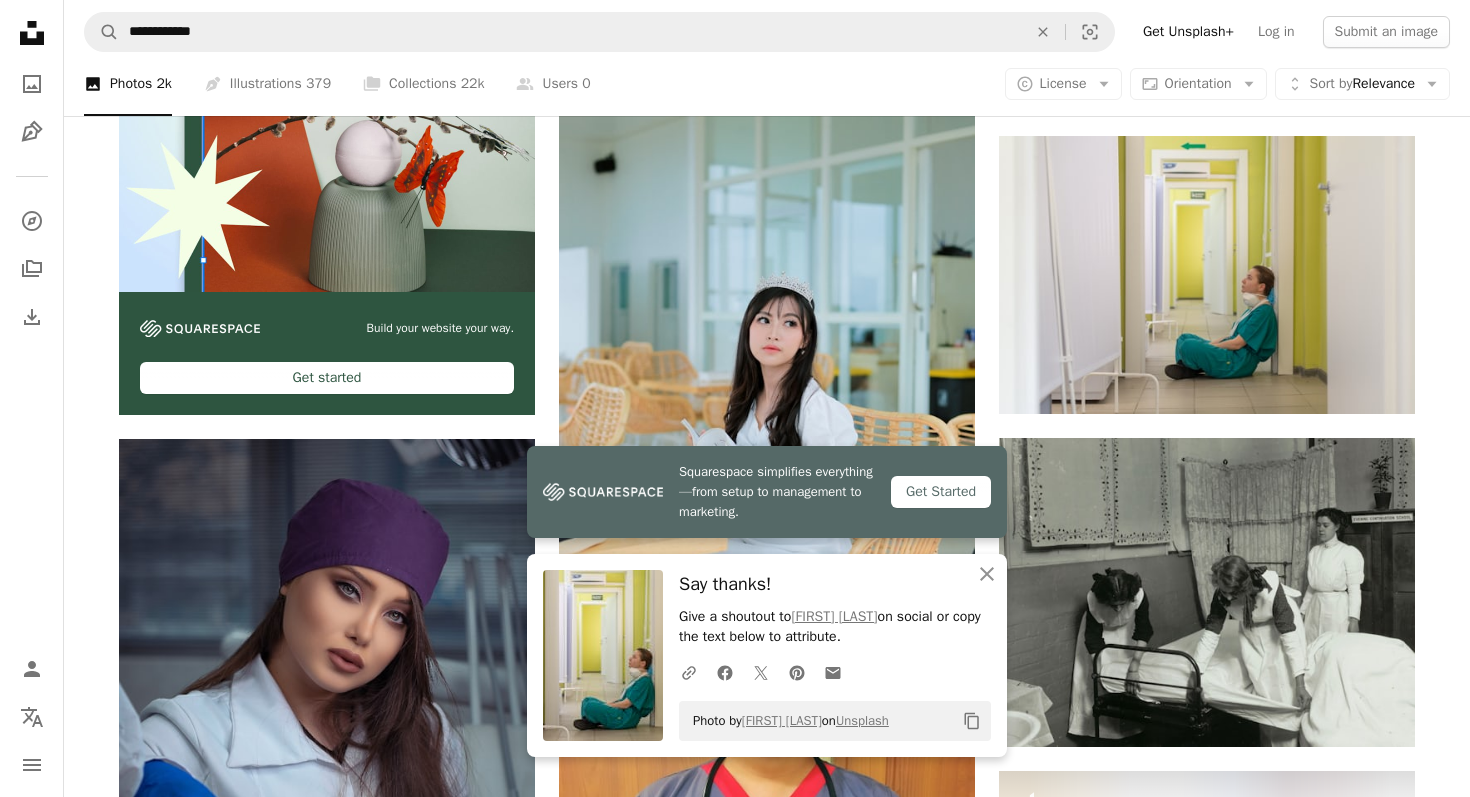 scroll, scrollTop: 4681, scrollLeft: 0, axis: vertical 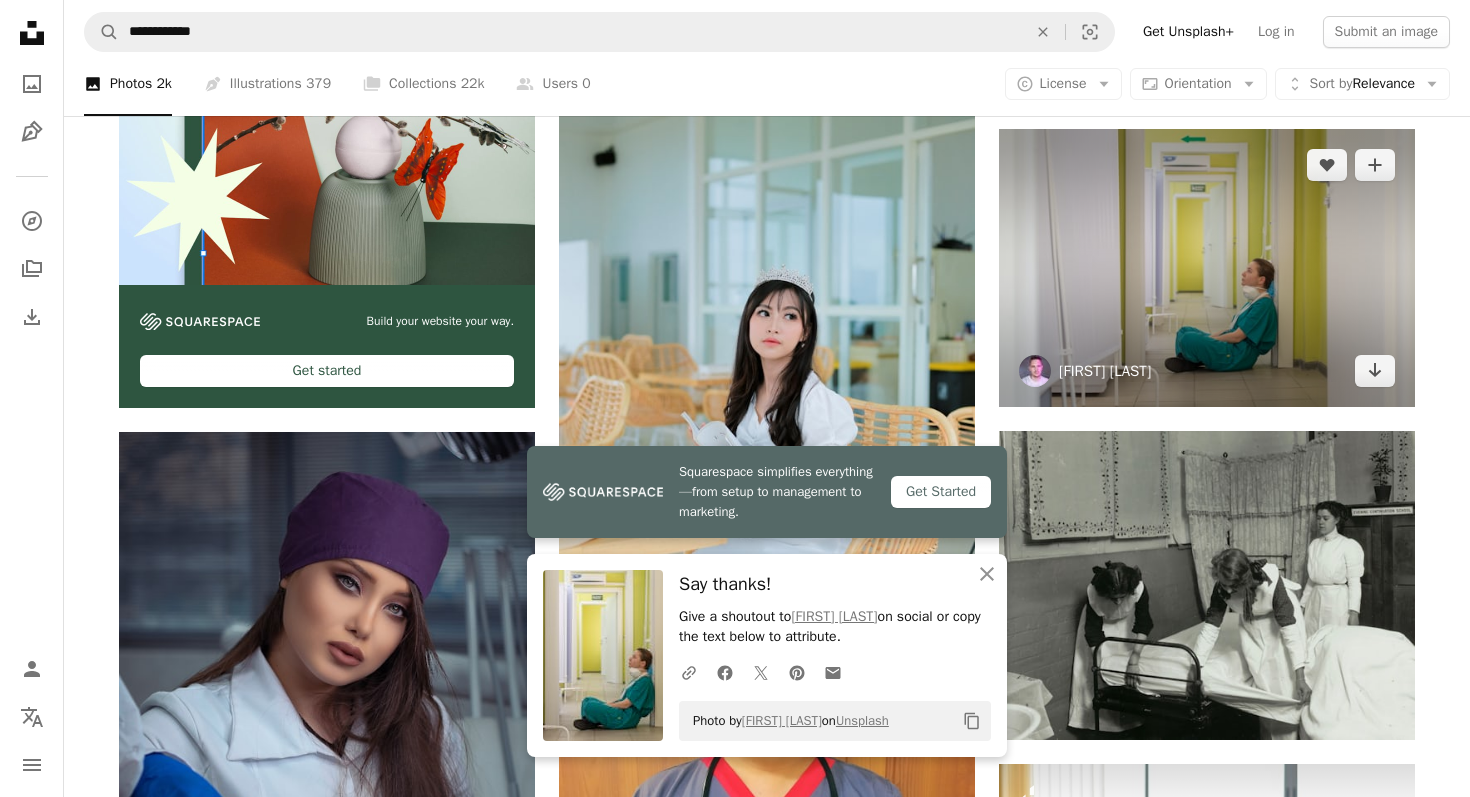 click on "[FIRST] [LAST]" at bounding box center (1105, 371) 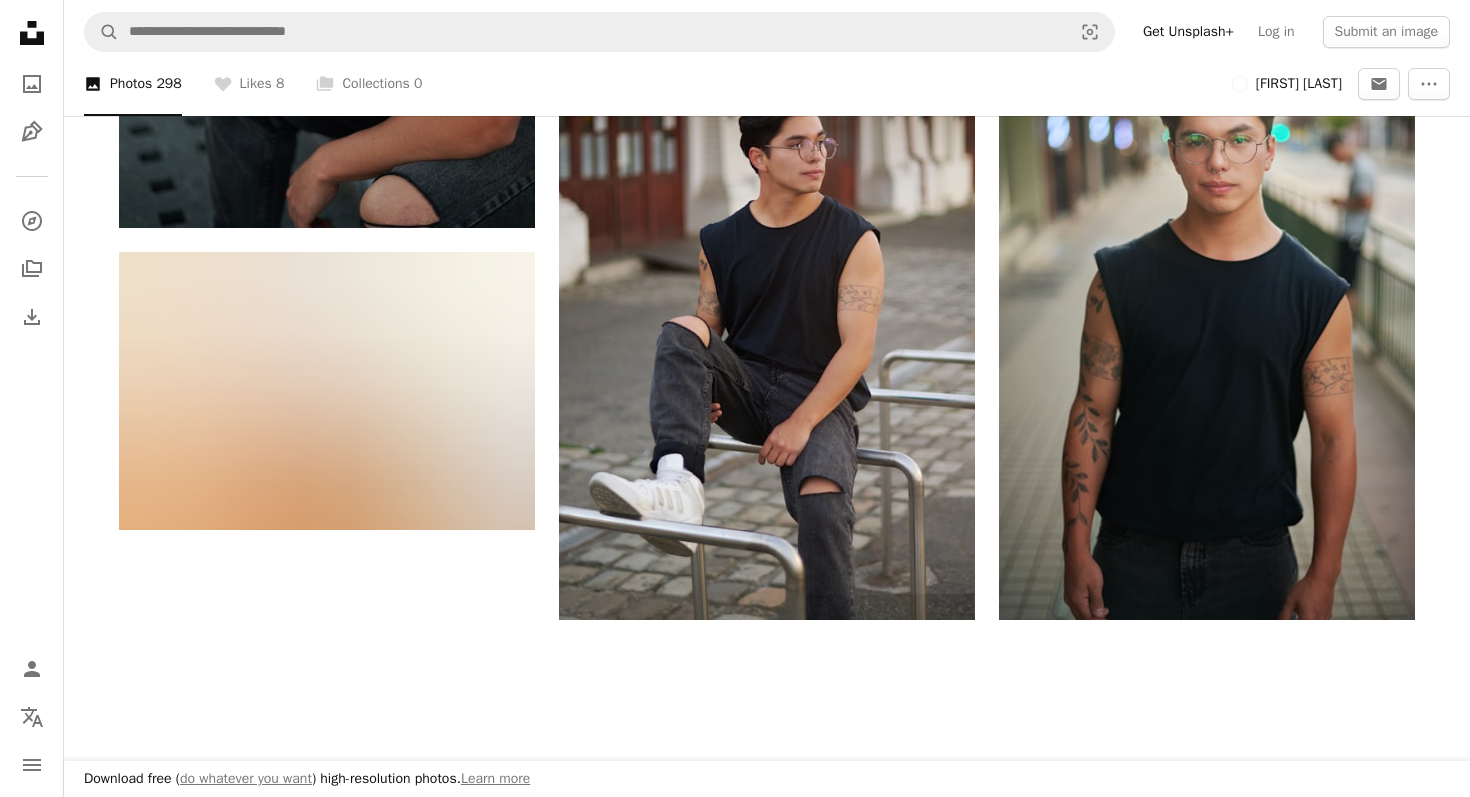 scroll, scrollTop: 3704, scrollLeft: 0, axis: vertical 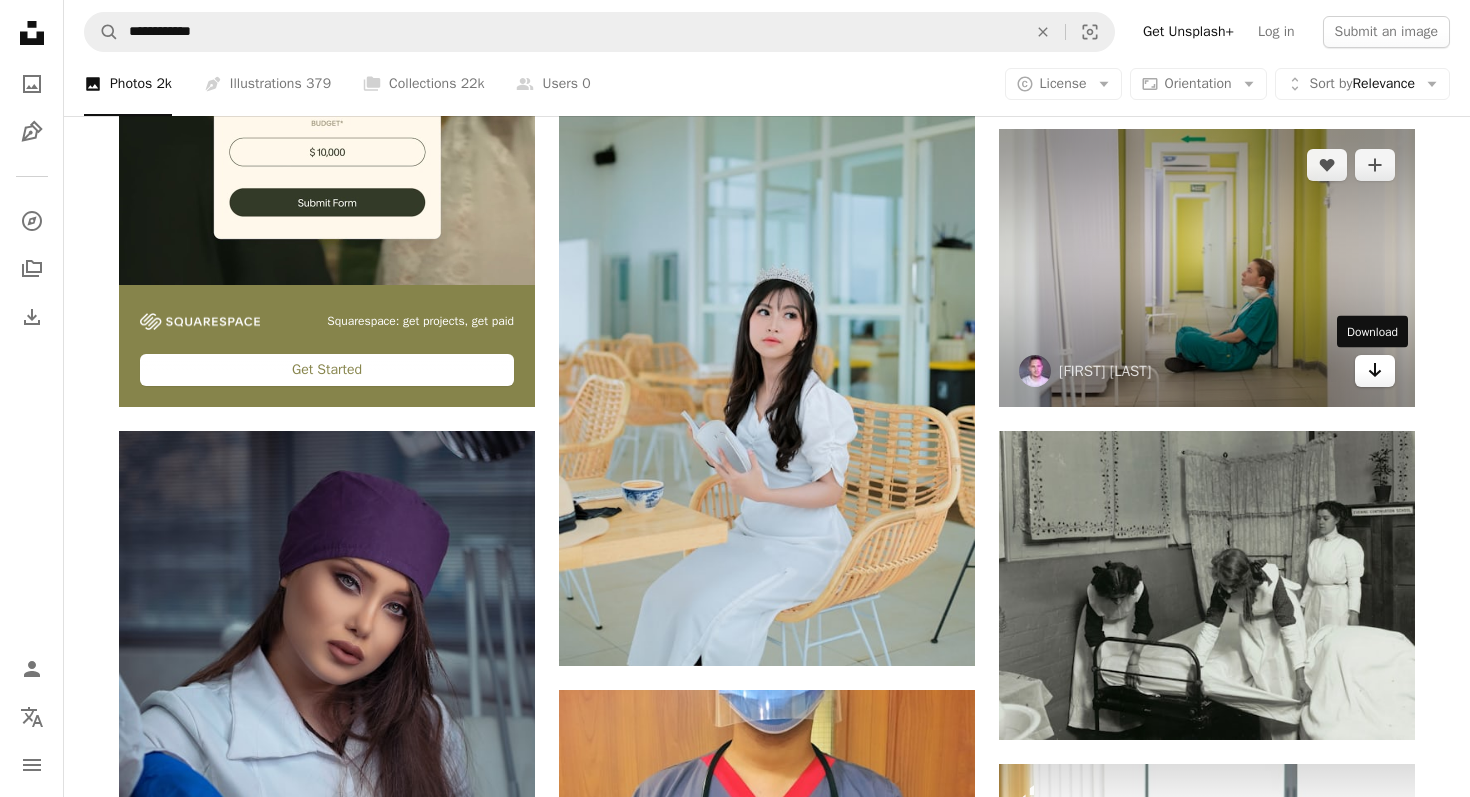 click on "Arrow pointing down" at bounding box center [1375, 371] 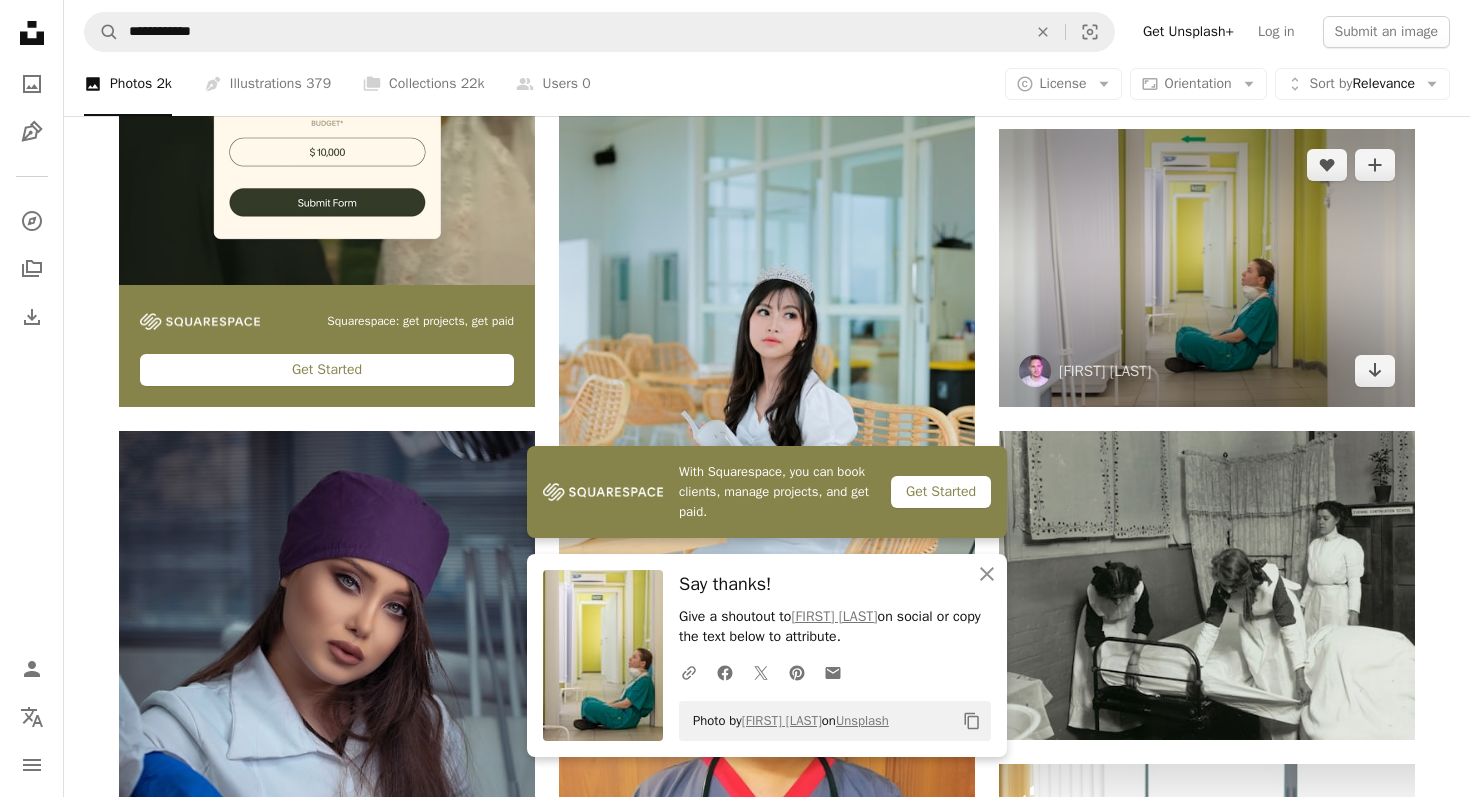 click at bounding box center (1035, 371) 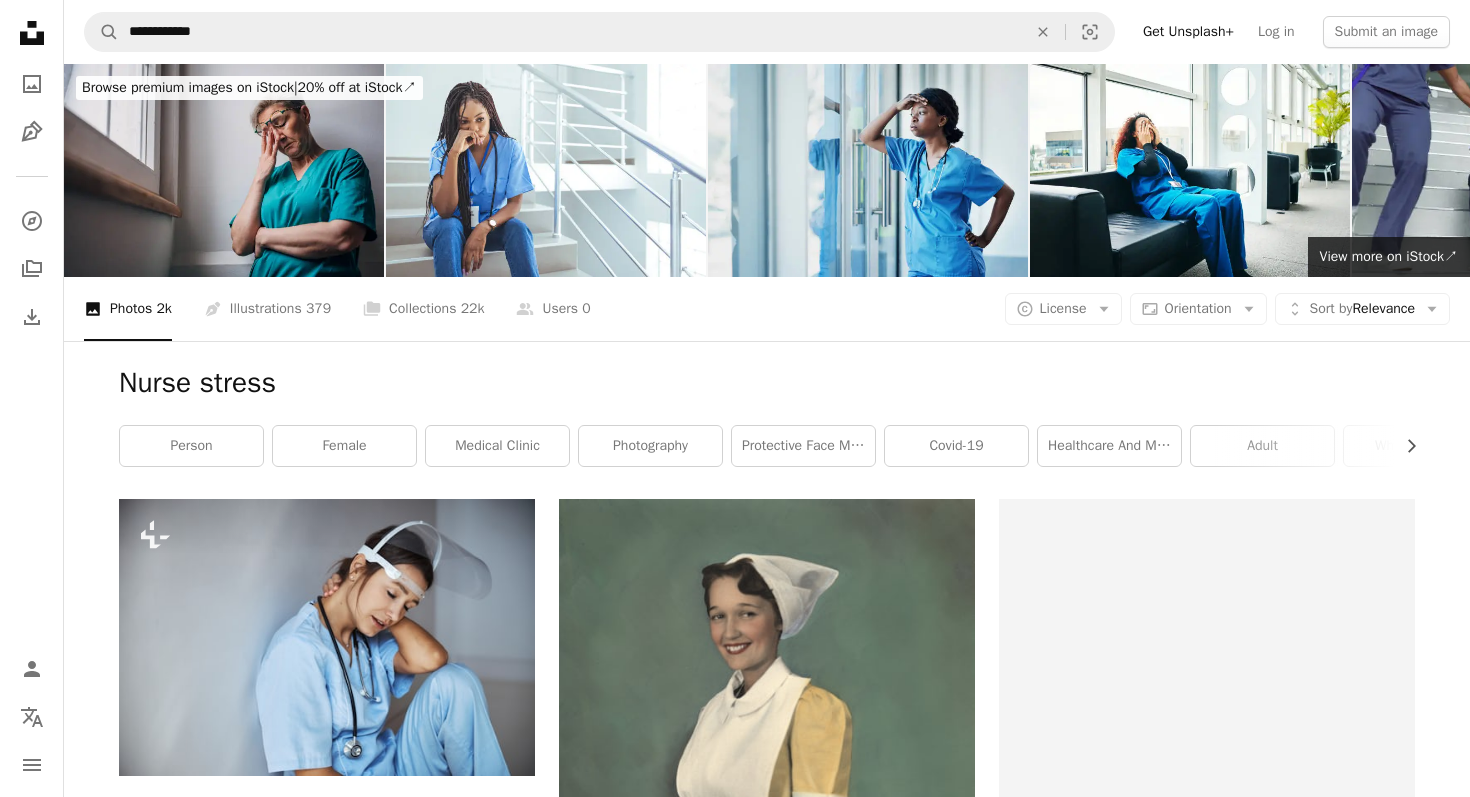 scroll, scrollTop: 4681, scrollLeft: 0, axis: vertical 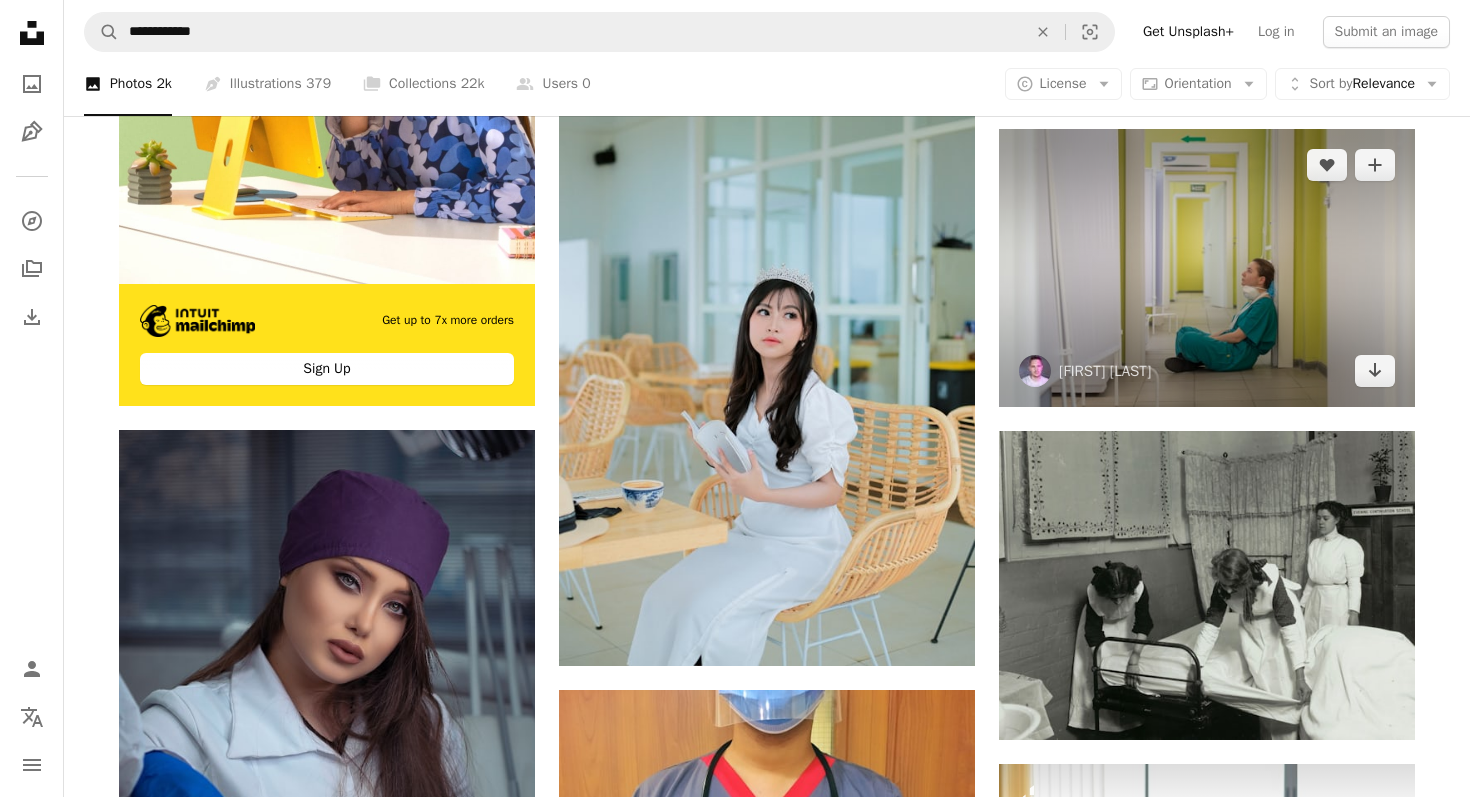 click at bounding box center (1207, 268) 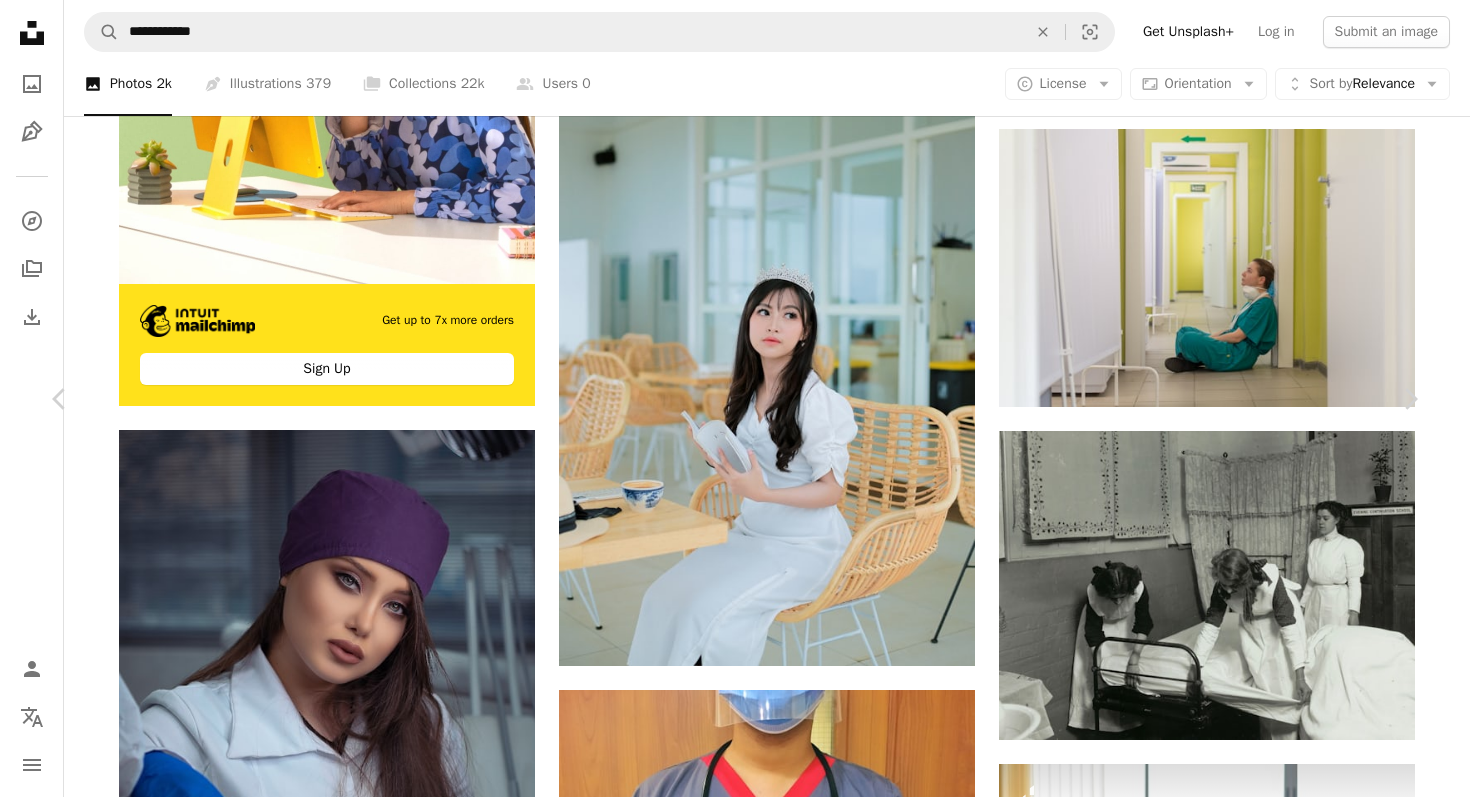 scroll, scrollTop: 195, scrollLeft: 0, axis: vertical 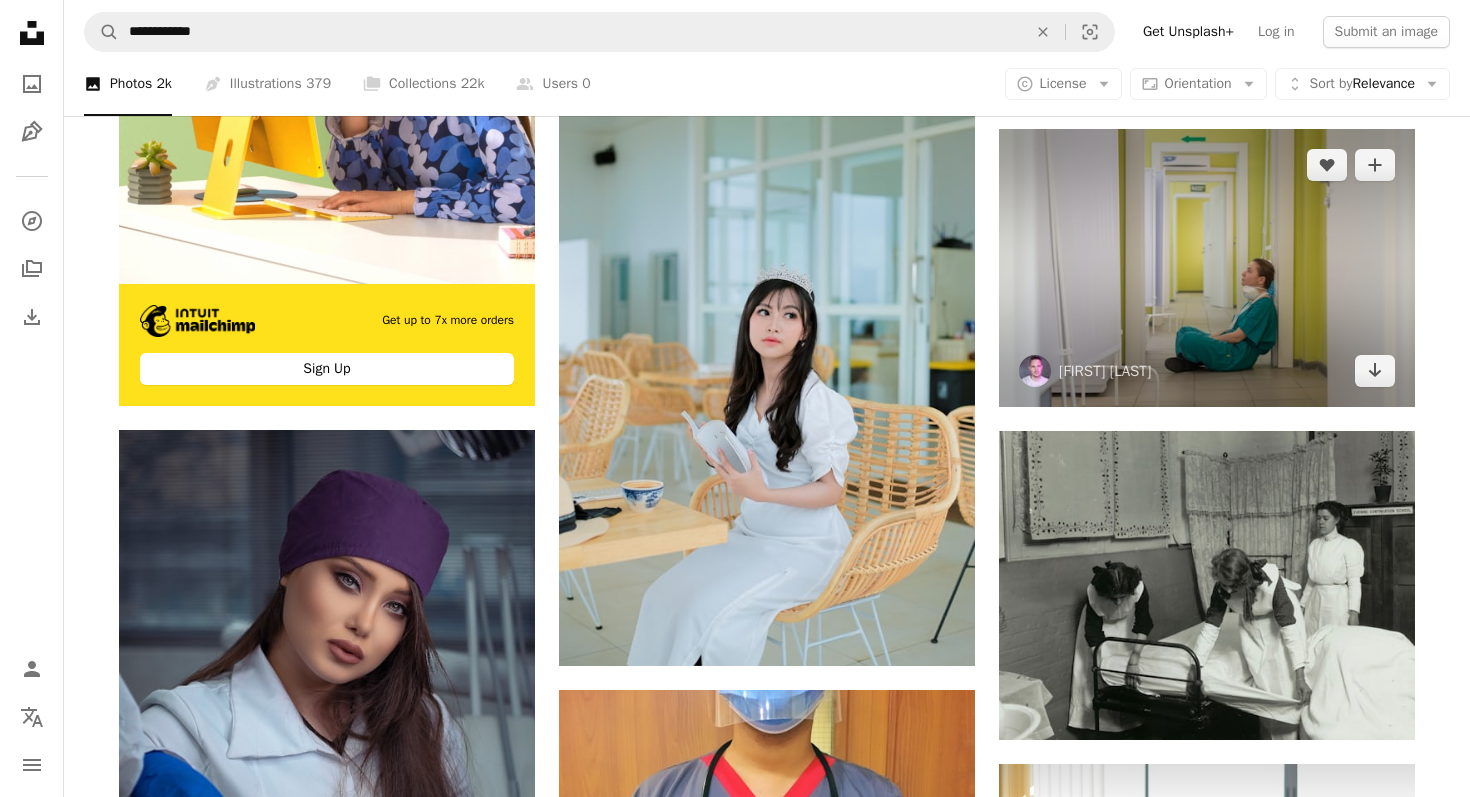 click at bounding box center [1207, 268] 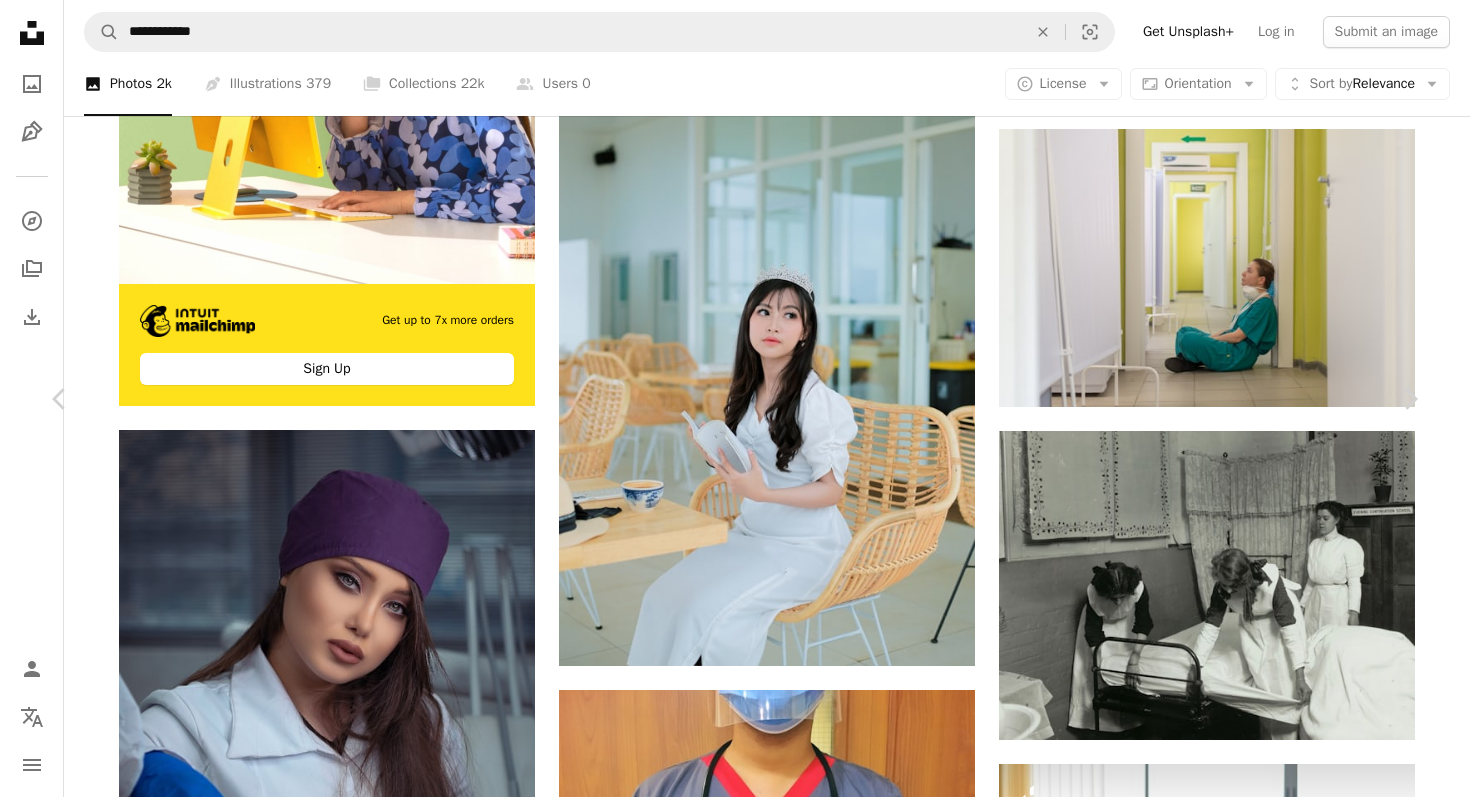 scroll, scrollTop: 220, scrollLeft: 0, axis: vertical 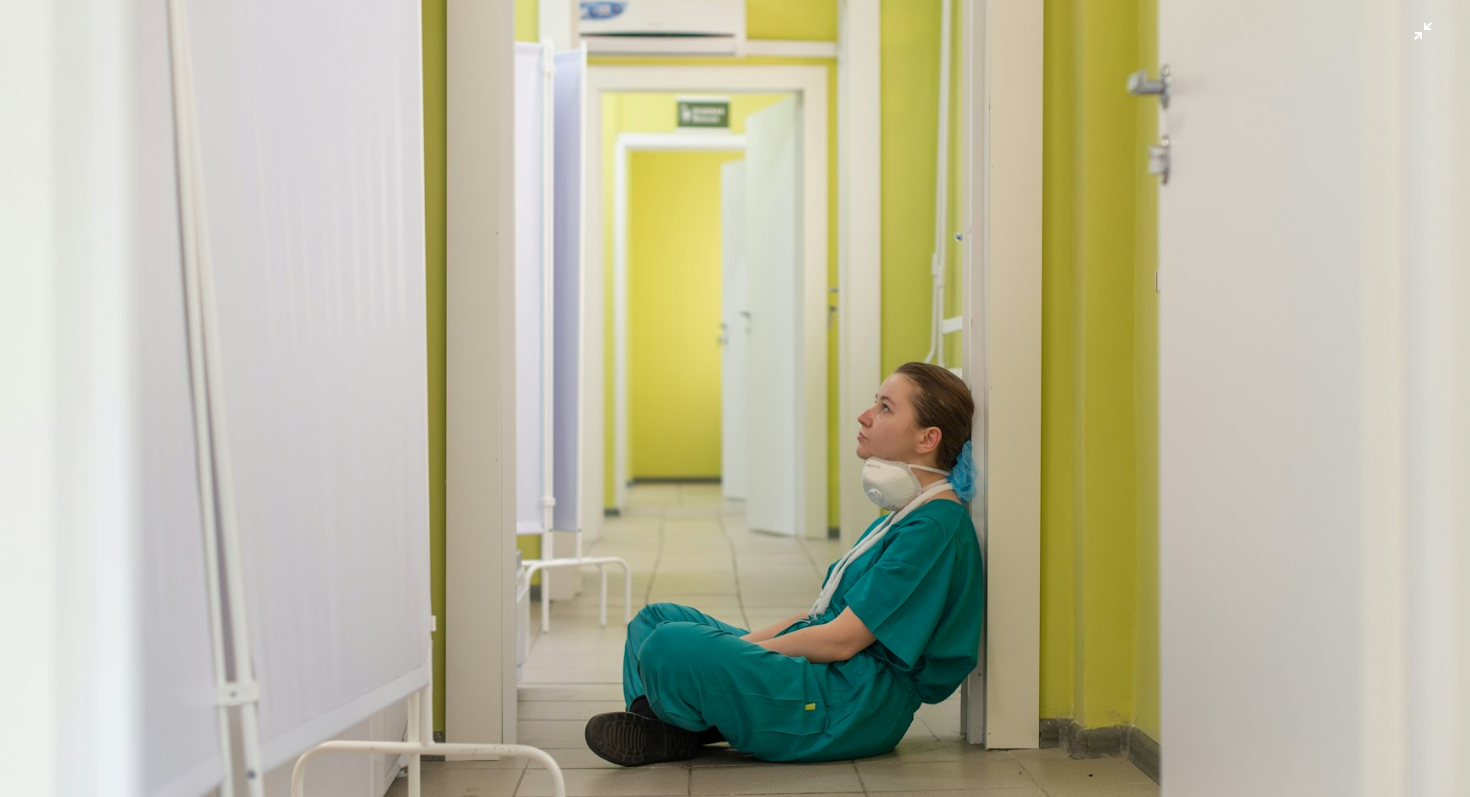 click at bounding box center [735, 397] 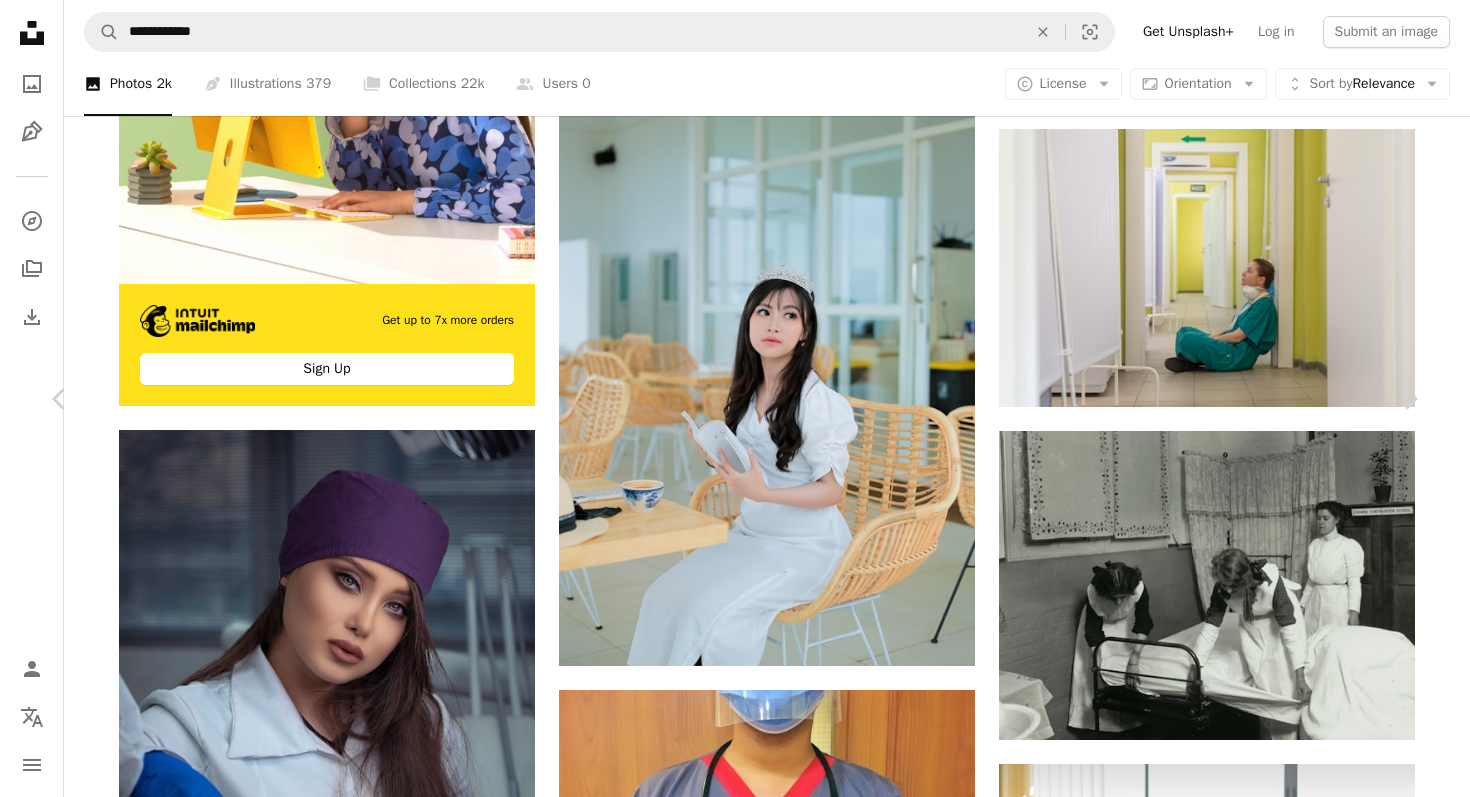 scroll, scrollTop: 84, scrollLeft: 0, axis: vertical 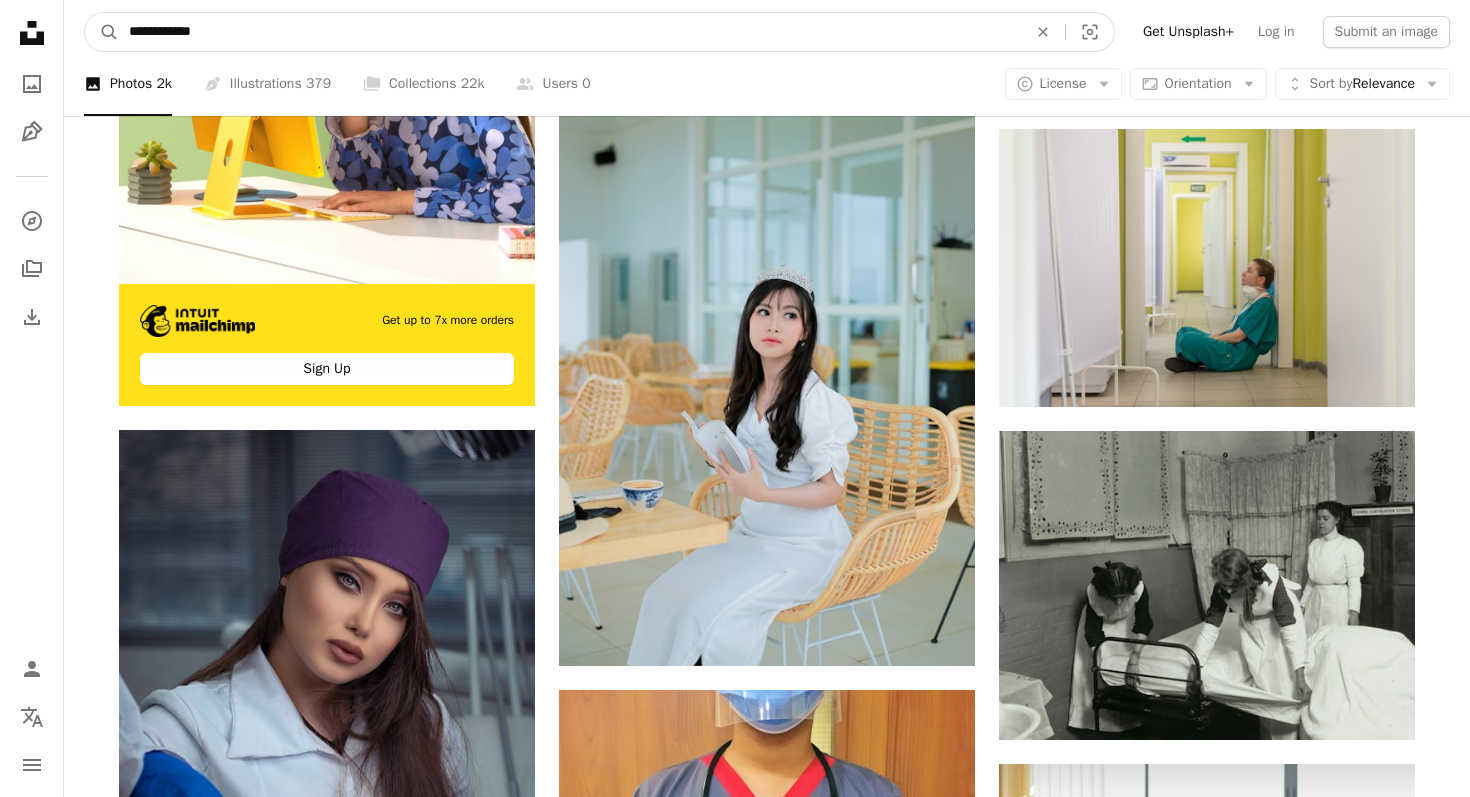click on "**********" at bounding box center (570, 32) 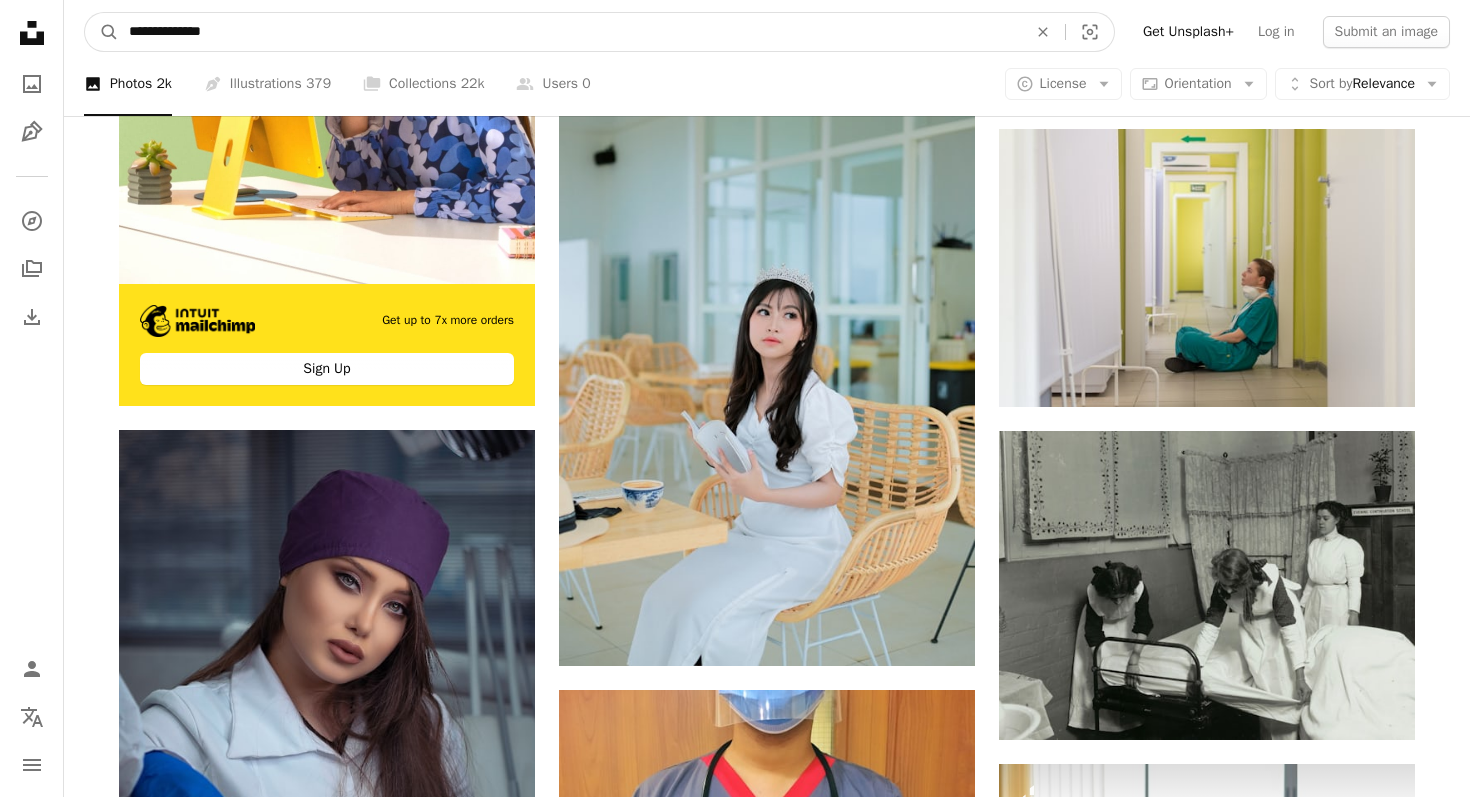 click on "A magnifying glass" at bounding box center [102, 32] 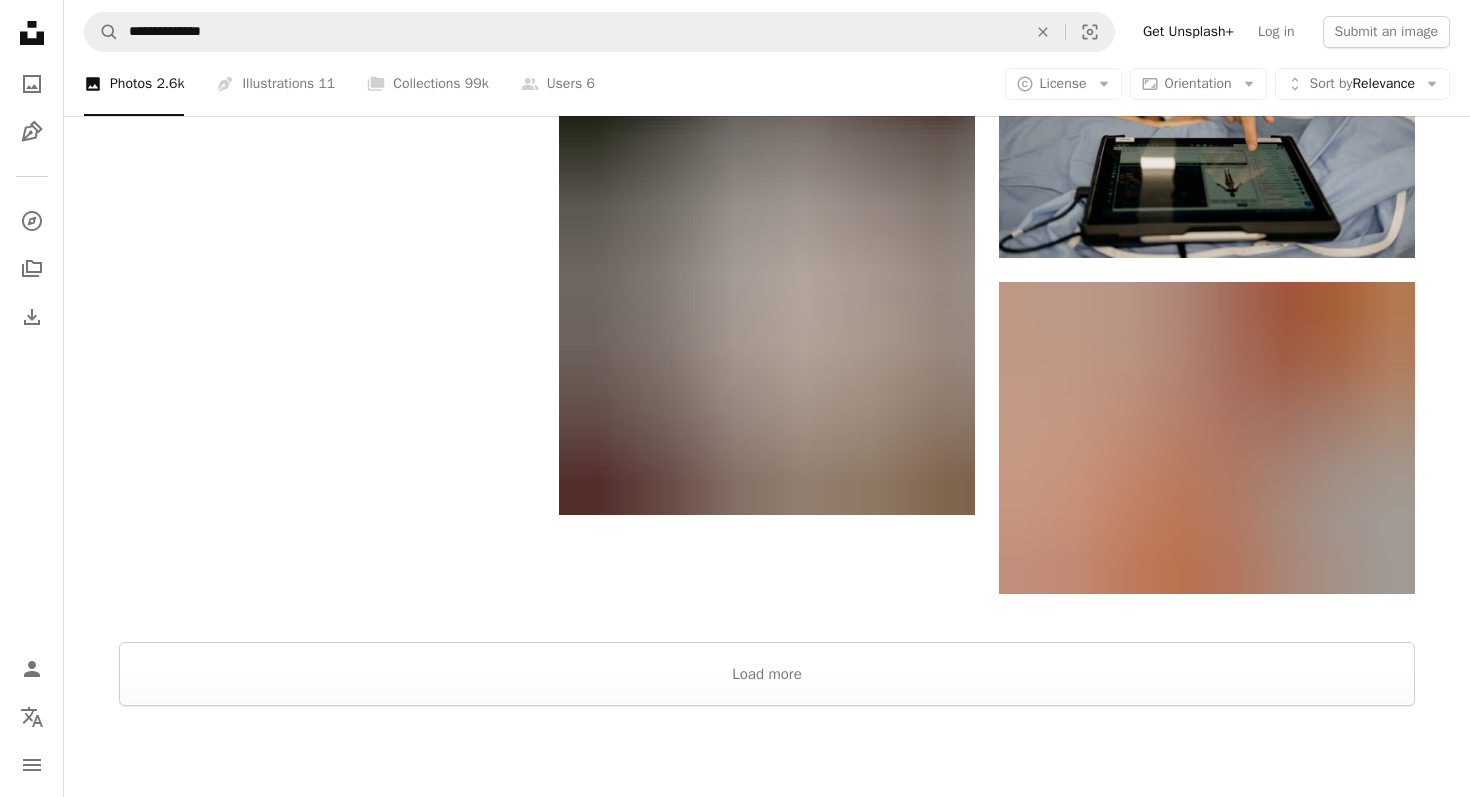 scroll, scrollTop: 2605, scrollLeft: 0, axis: vertical 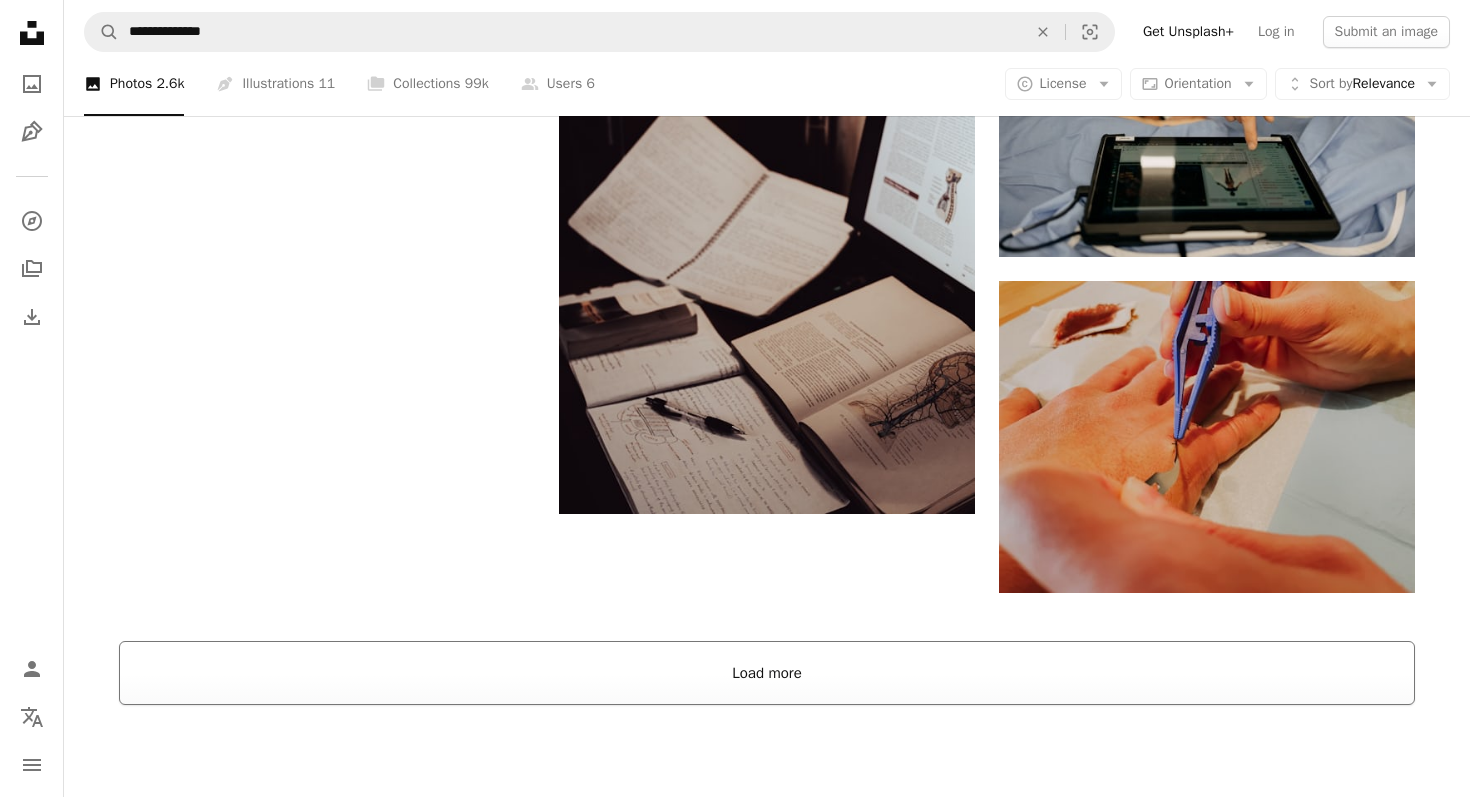click on "Load more" at bounding box center (767, 673) 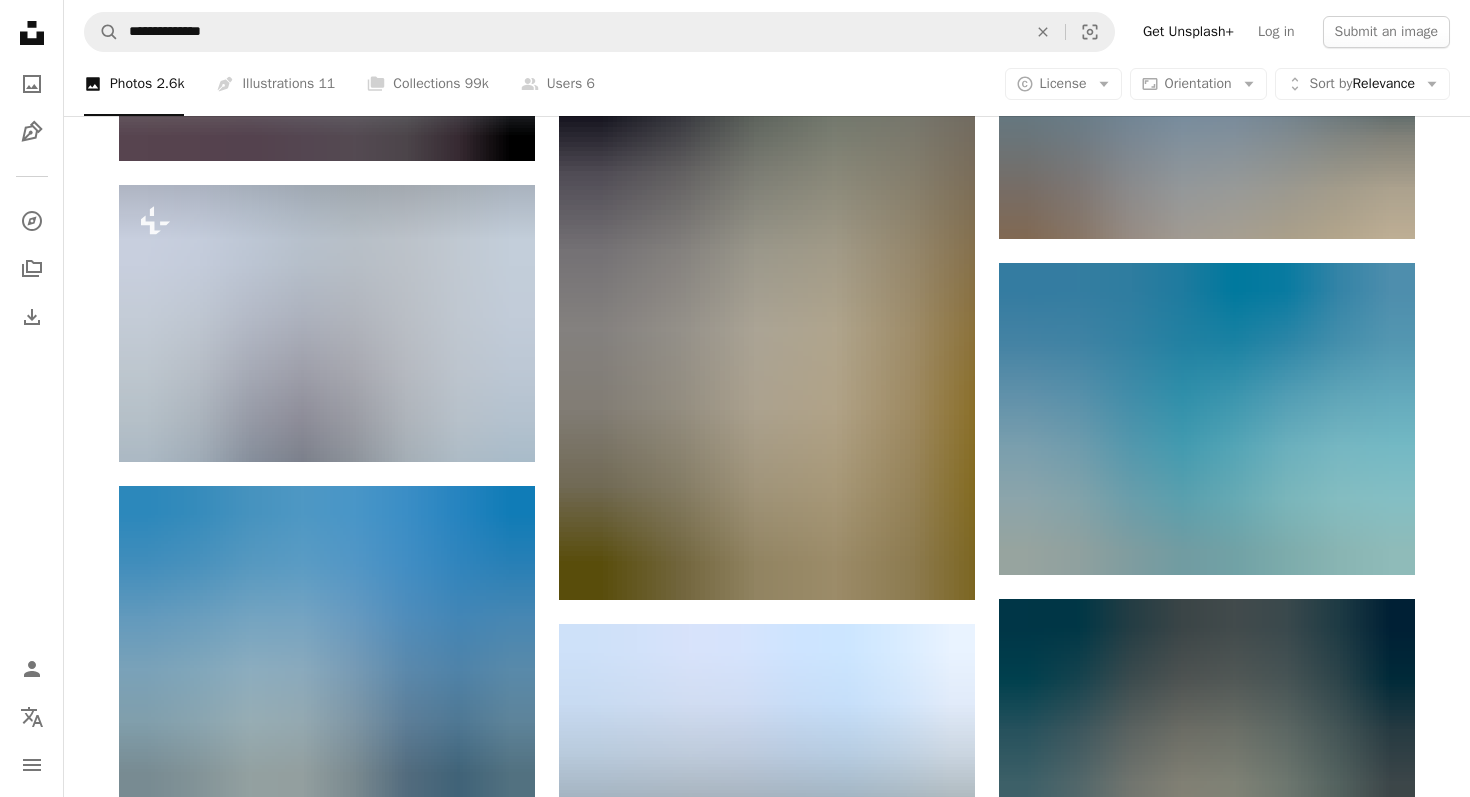 scroll, scrollTop: 31840, scrollLeft: 0, axis: vertical 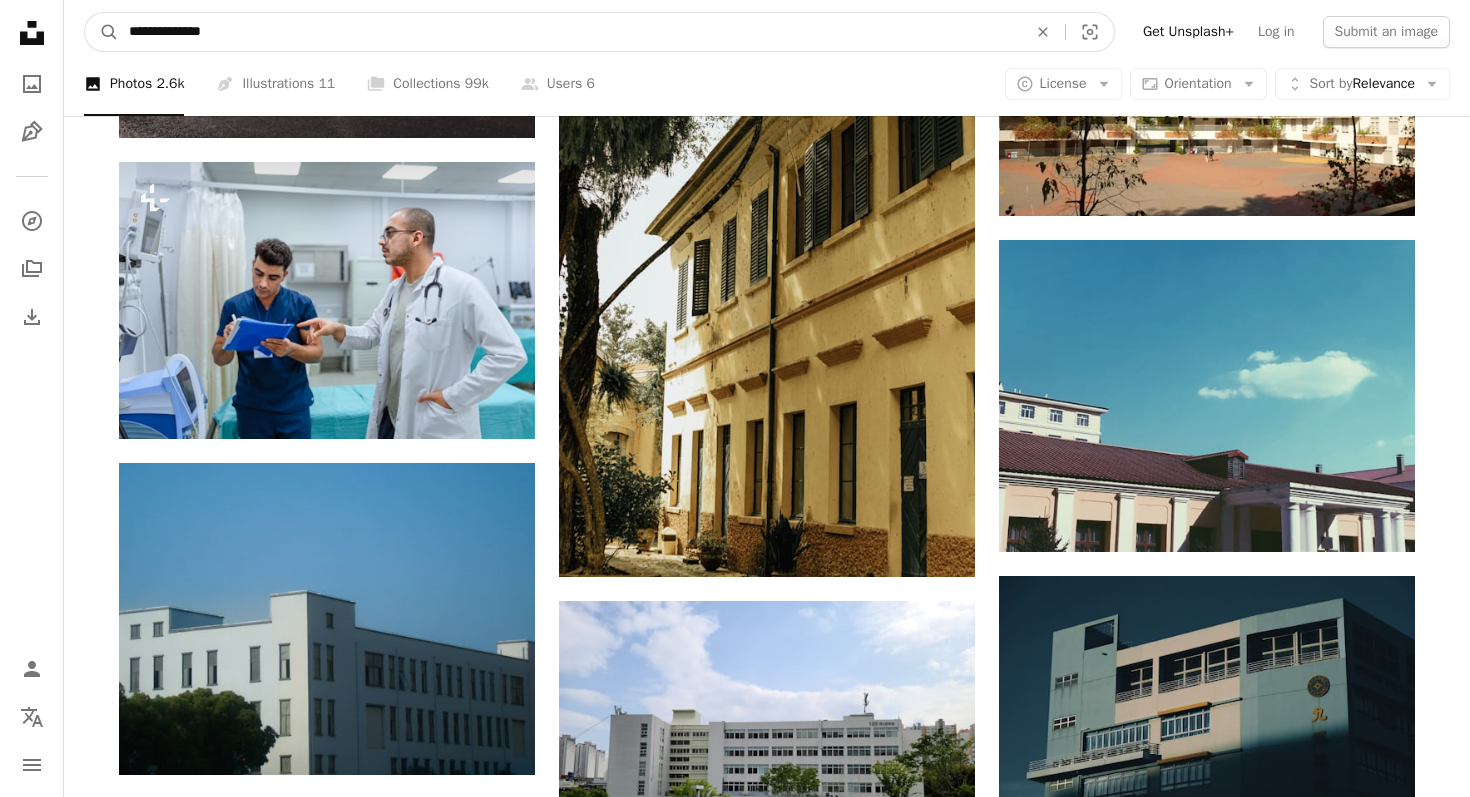 drag, startPoint x: 324, startPoint y: 27, endPoint x: 45, endPoint y: 17, distance: 279.17917 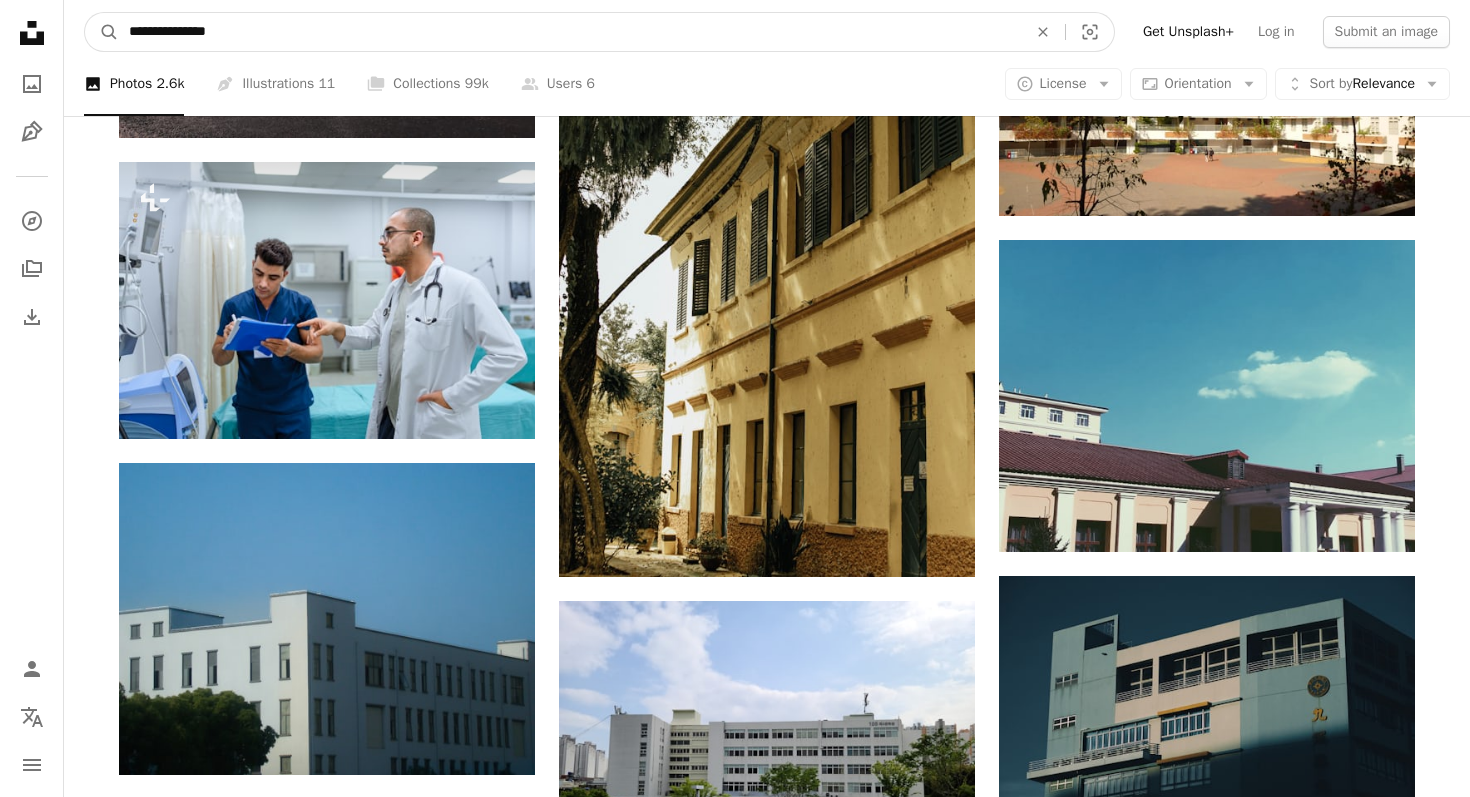 click on "A magnifying glass" at bounding box center (102, 32) 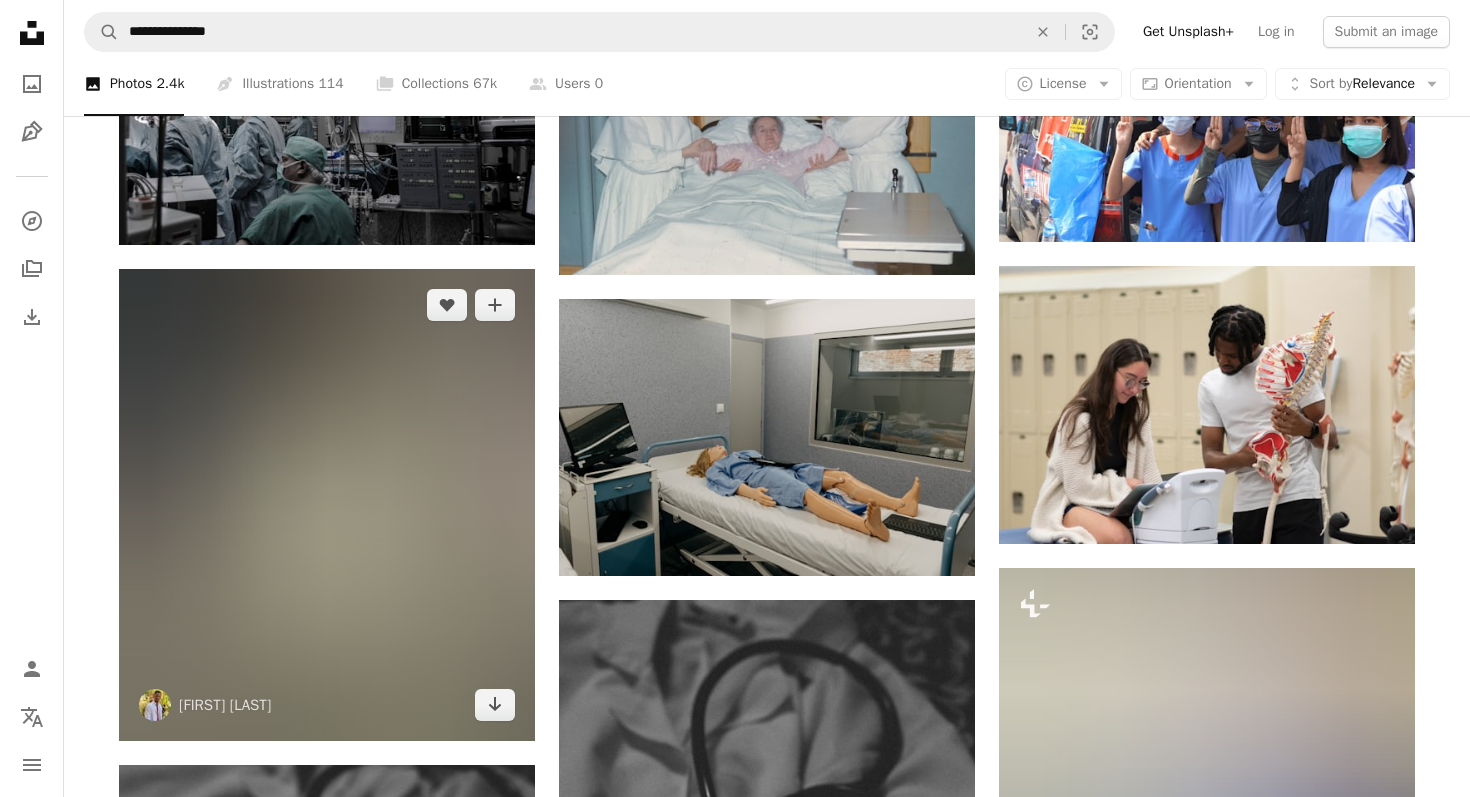 scroll, scrollTop: 1744, scrollLeft: 0, axis: vertical 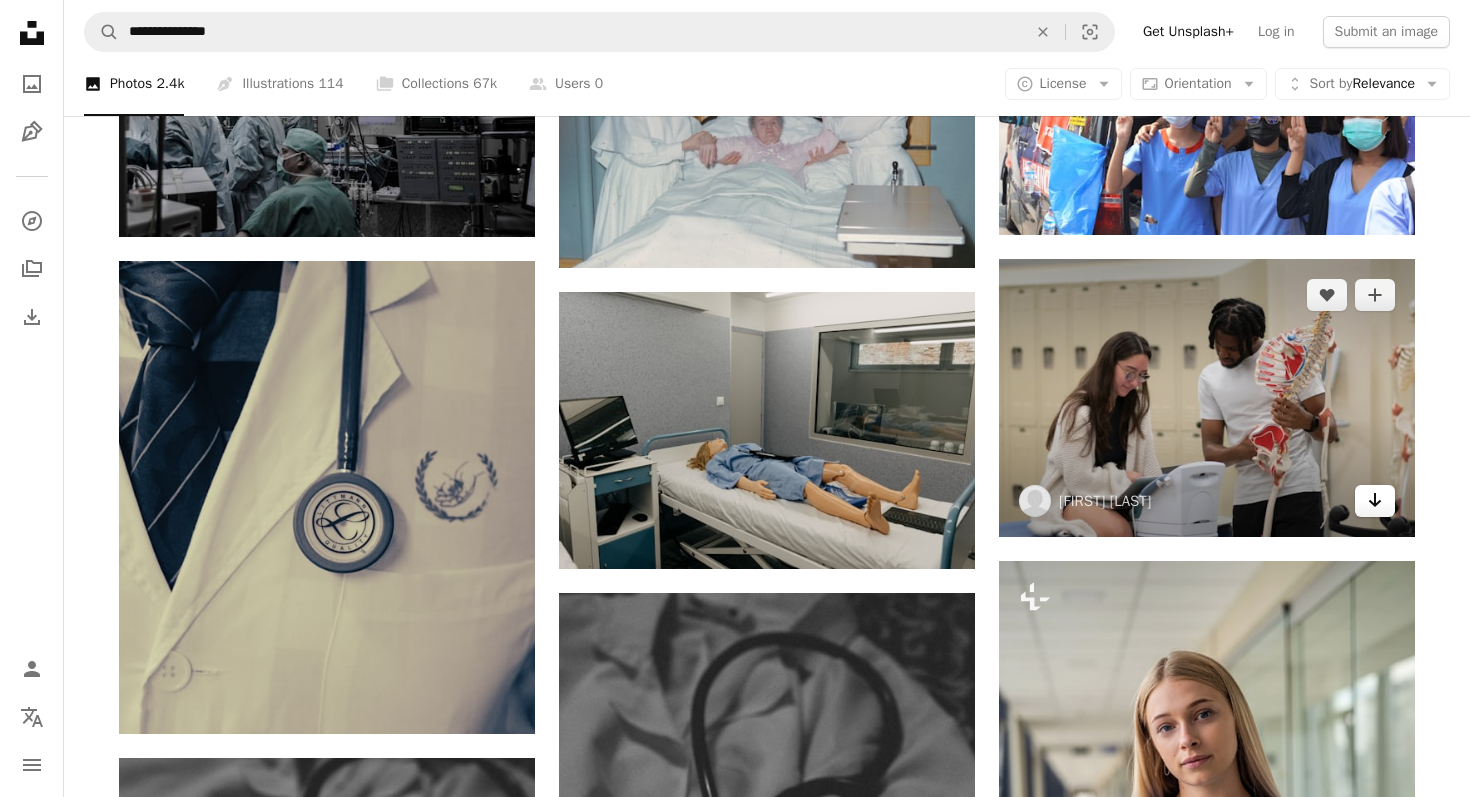 click on "Arrow pointing down" at bounding box center (1375, 501) 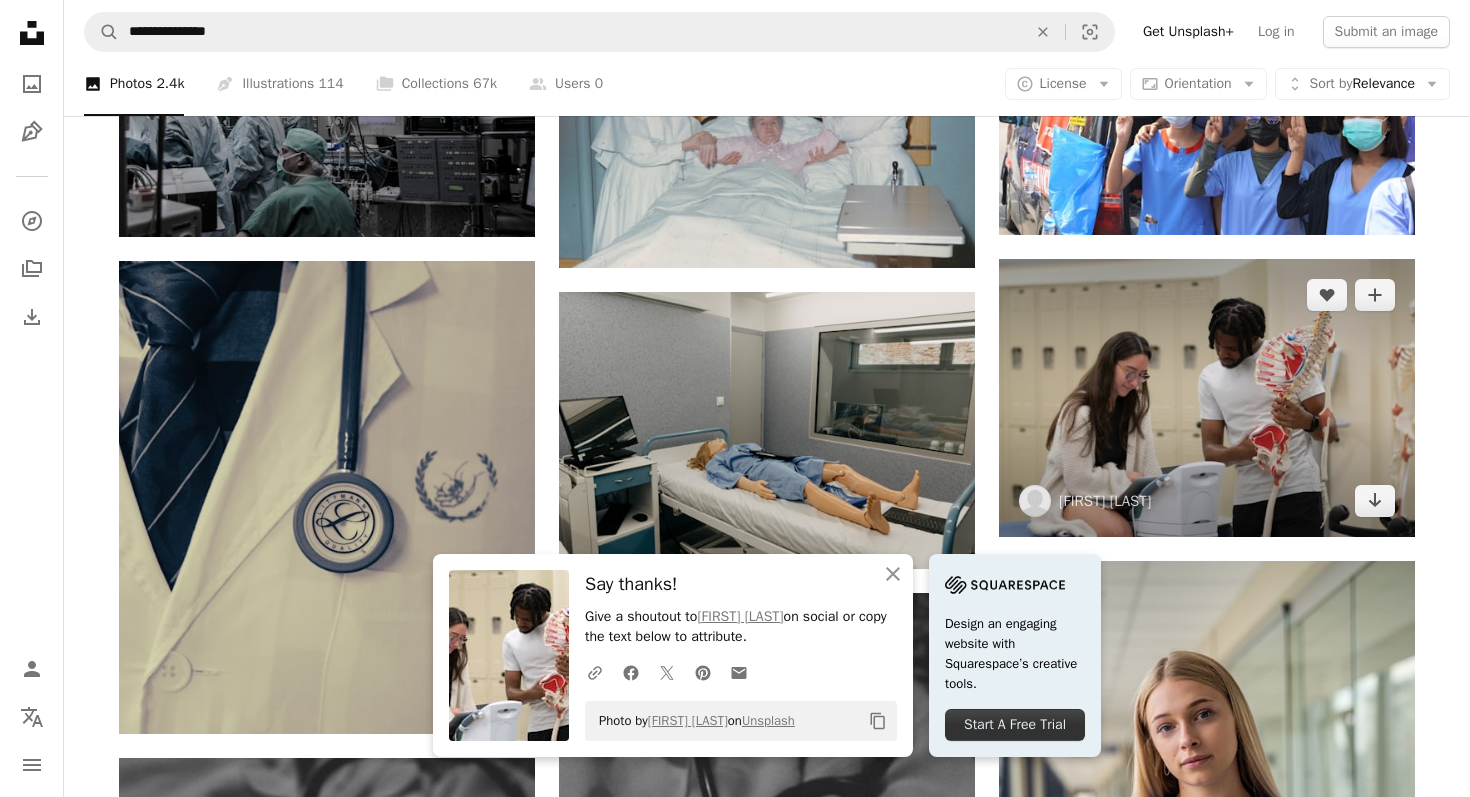 click at bounding box center (1207, 397) 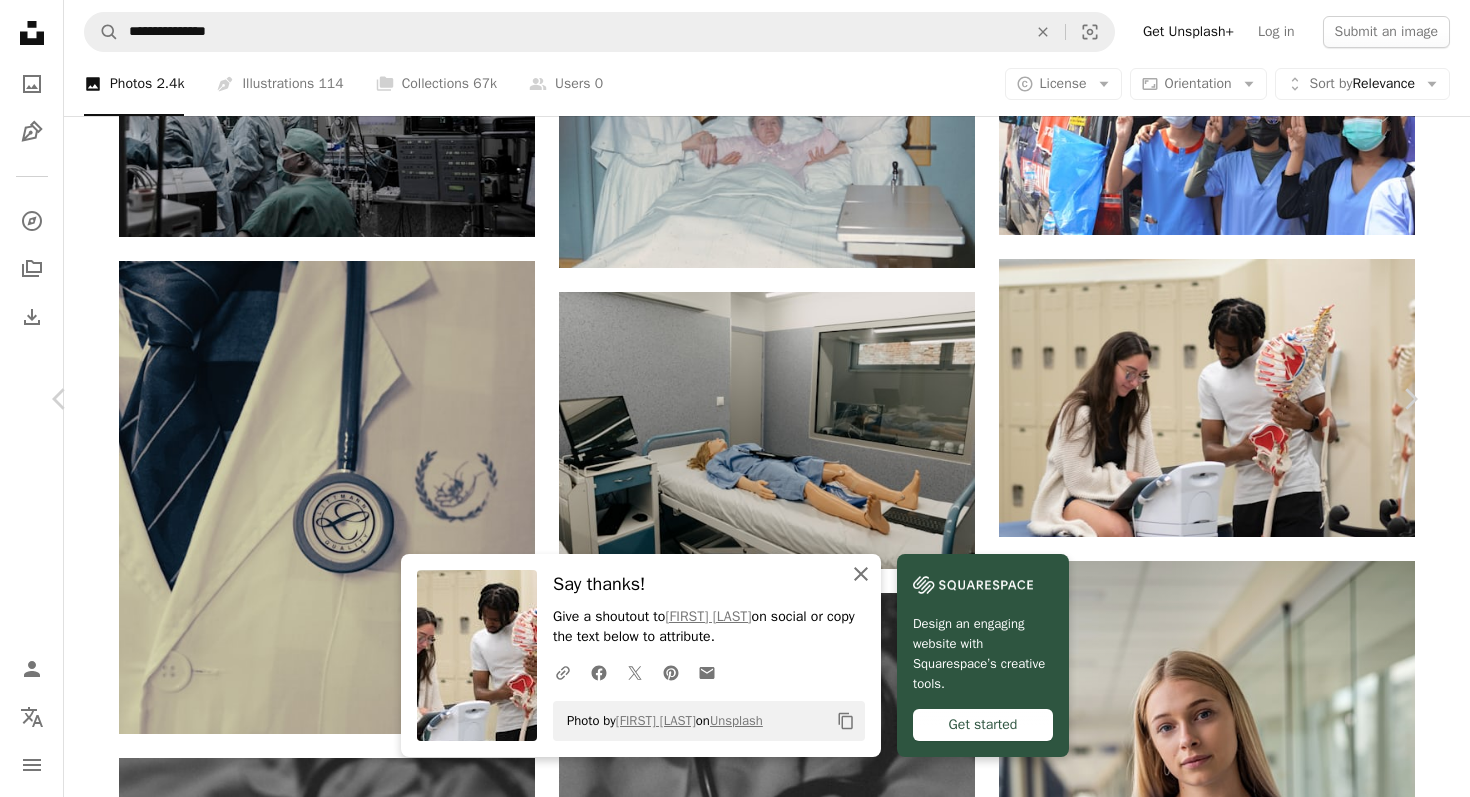 click at bounding box center [861, 574] 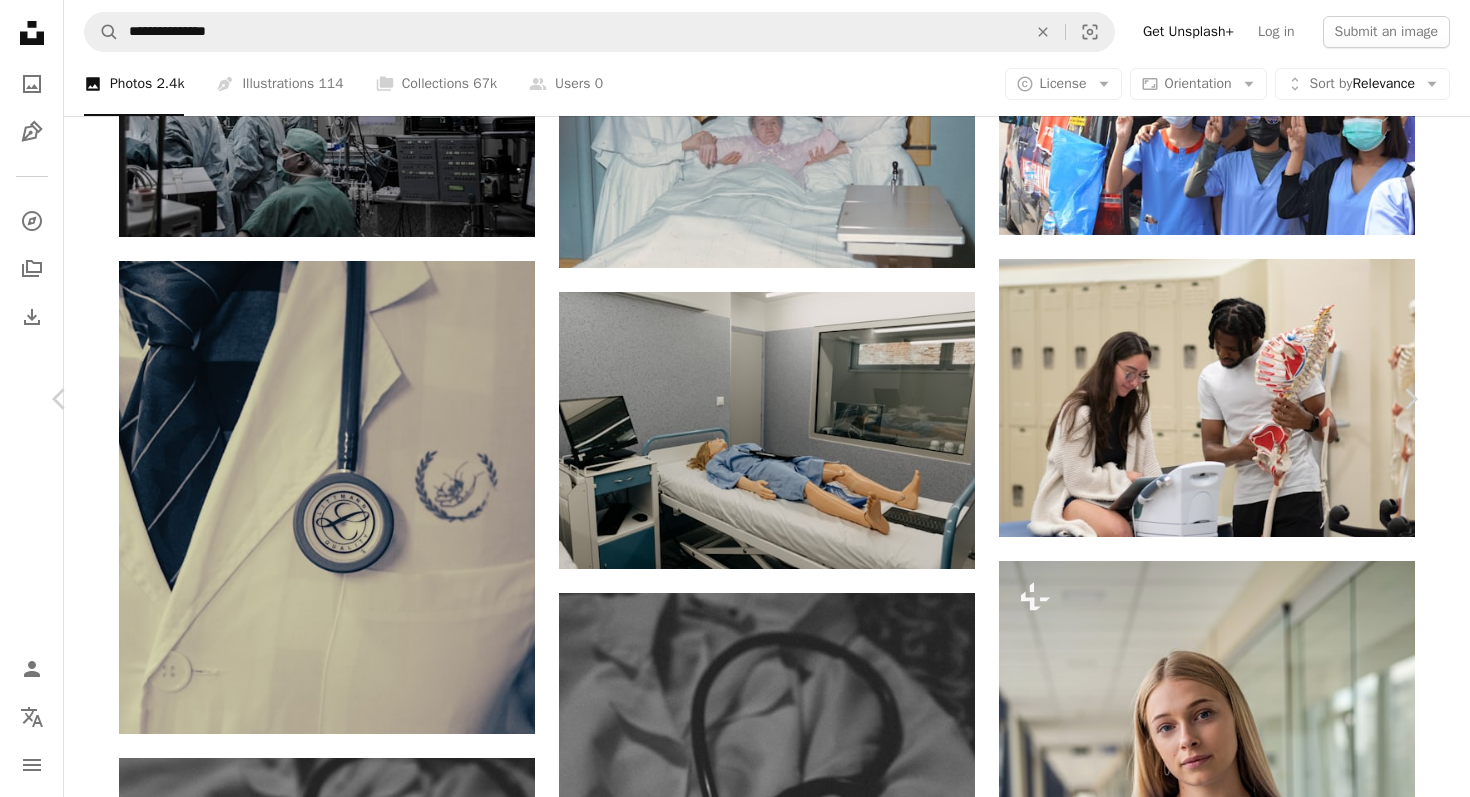 scroll, scrollTop: 0, scrollLeft: 0, axis: both 